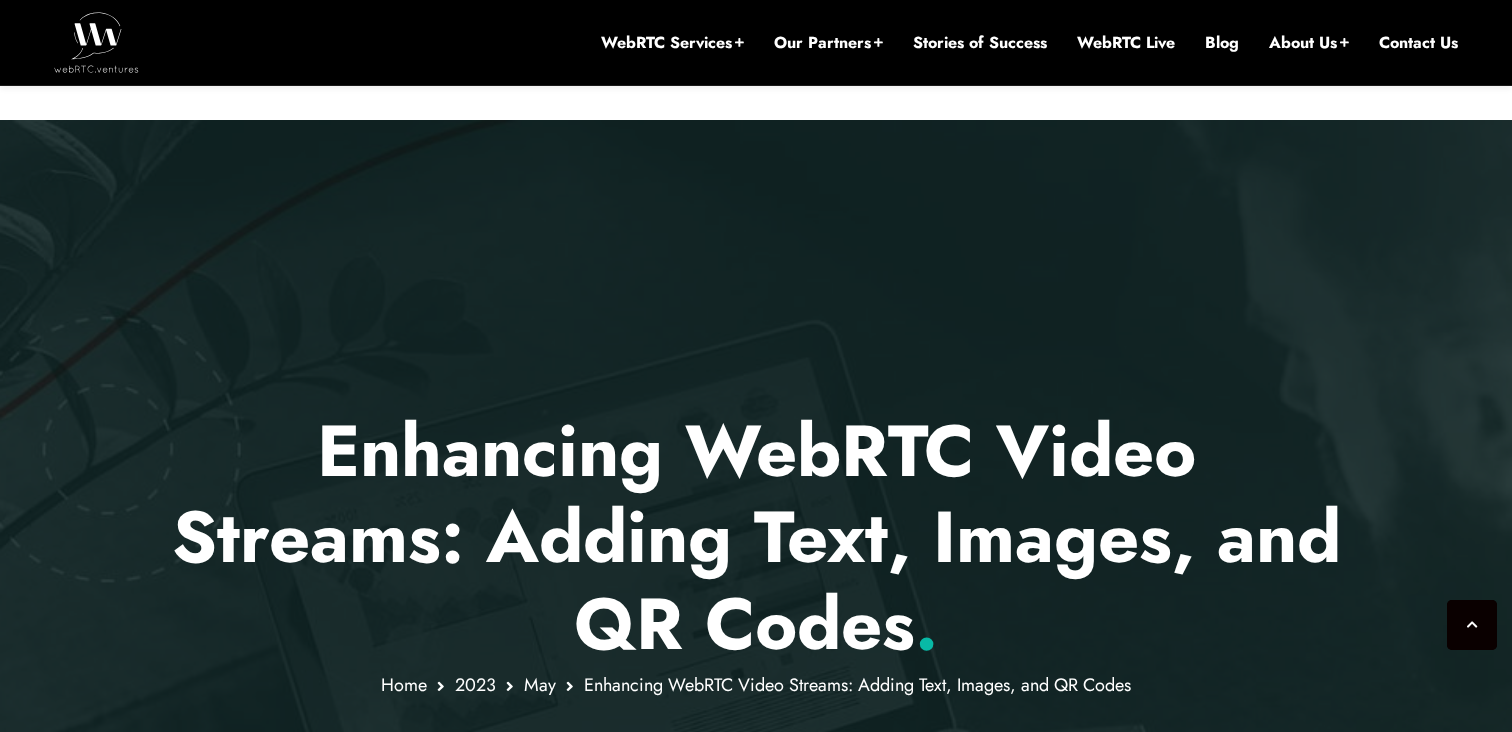 scroll, scrollTop: 1801, scrollLeft: 0, axis: vertical 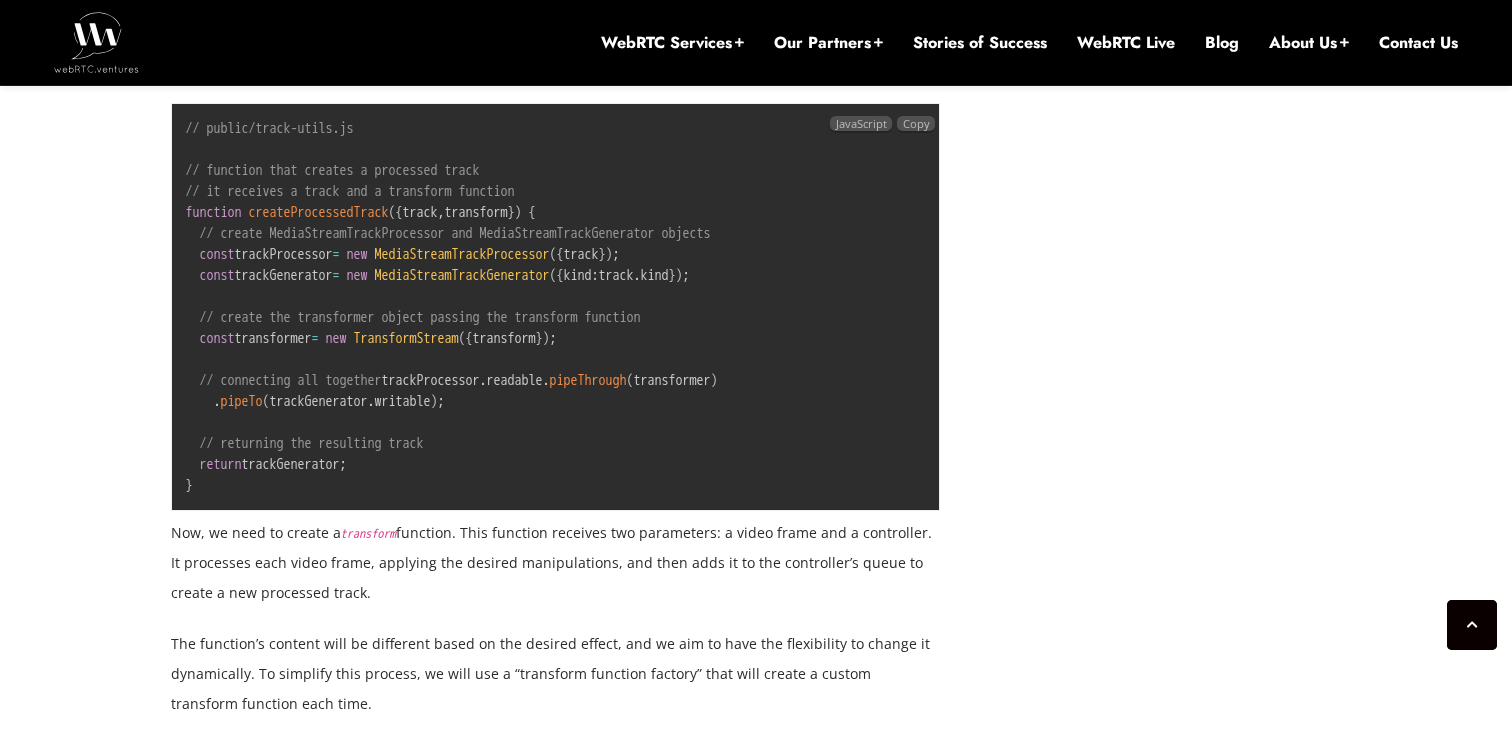 click on "MediaStreamTrackGenerator" at bounding box center (462, 275) 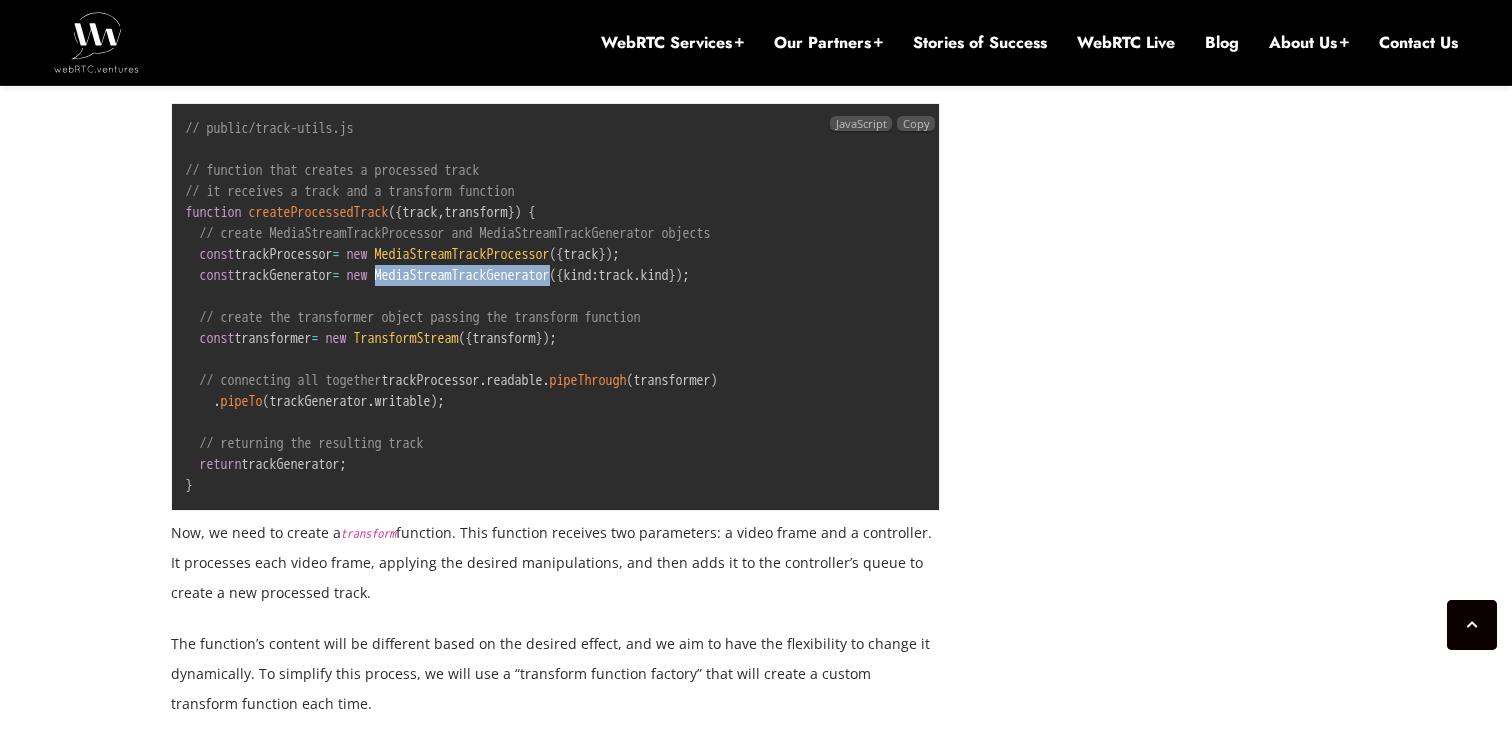 click on "MediaStreamTrackGenerator" at bounding box center [462, 275] 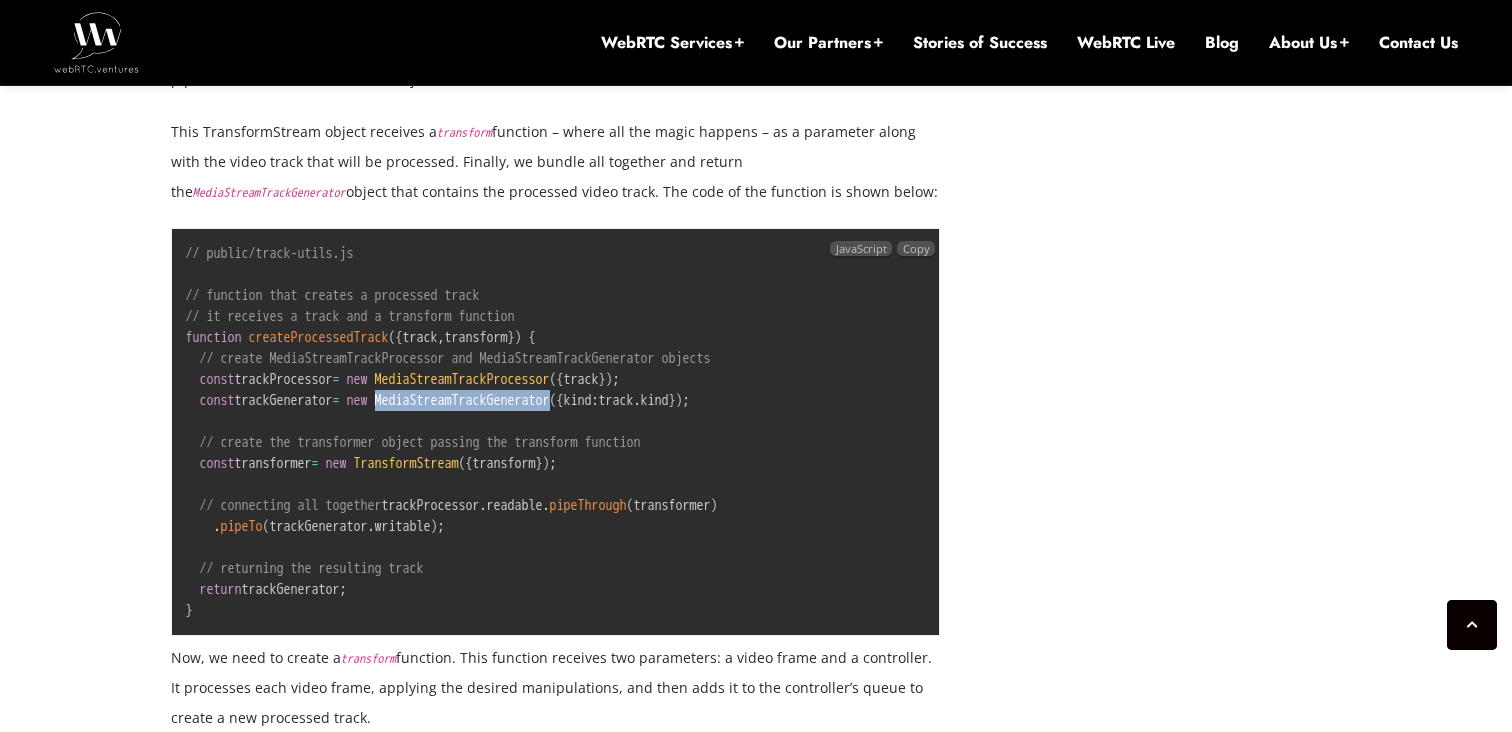 scroll, scrollTop: 3470, scrollLeft: 0, axis: vertical 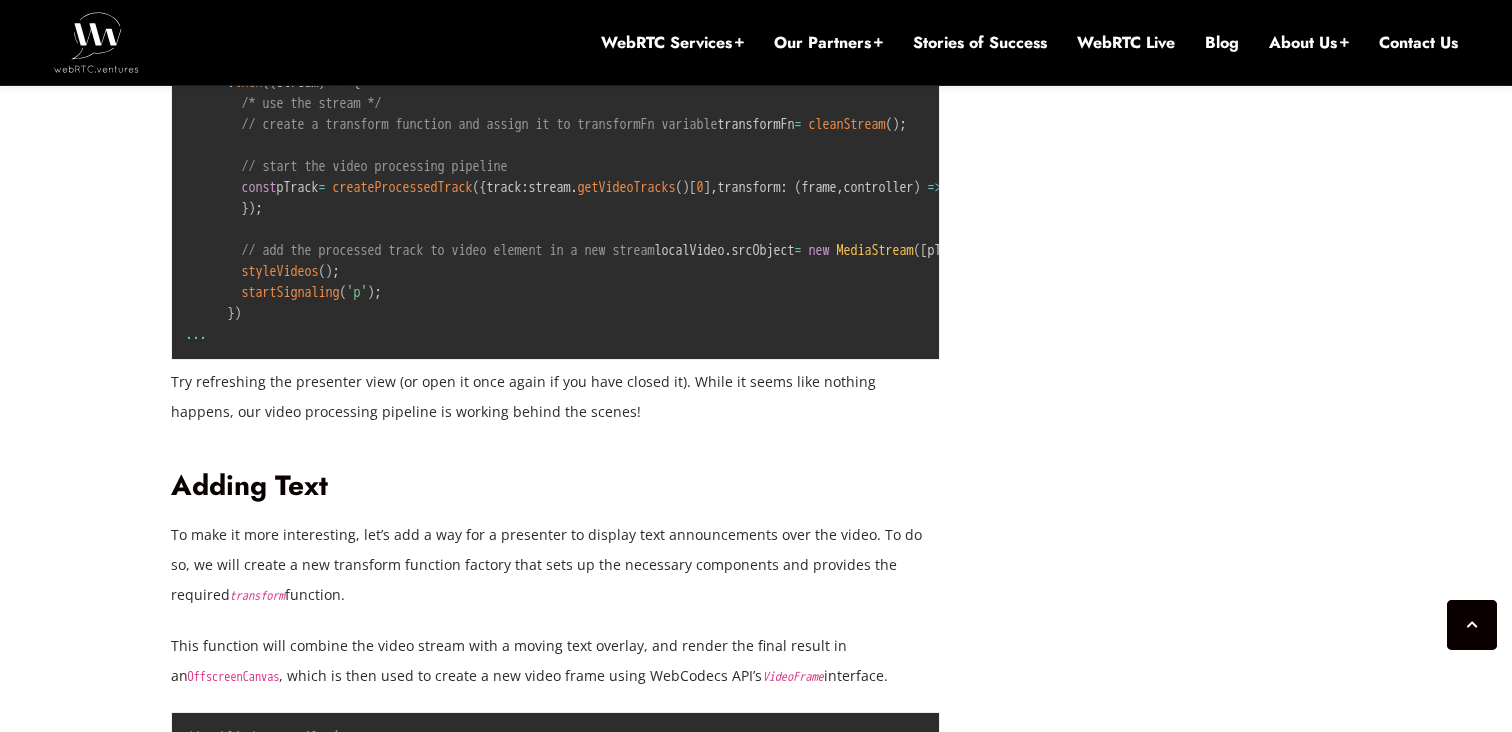 click on "transformFn" at bounding box center [987, 187] 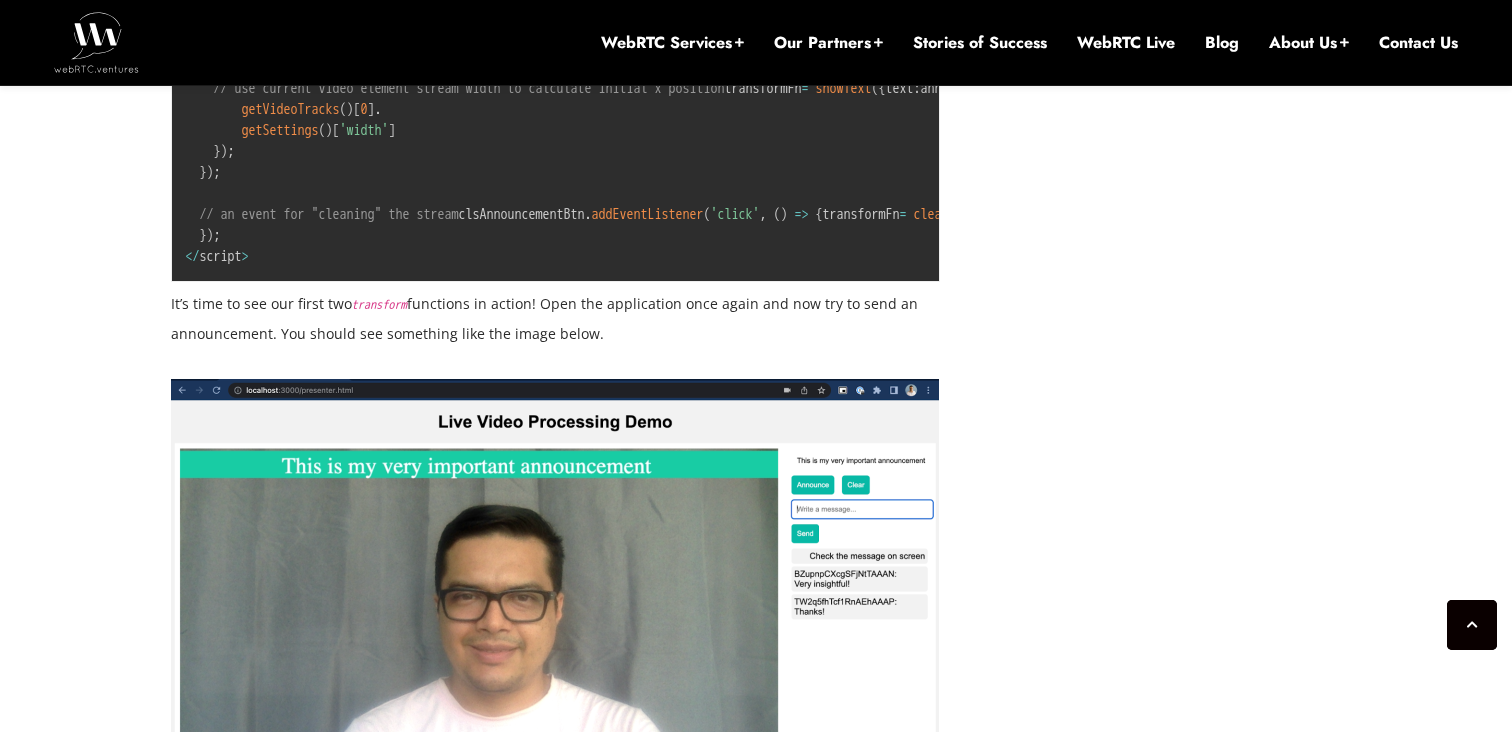 scroll, scrollTop: 7709, scrollLeft: 0, axis: vertical 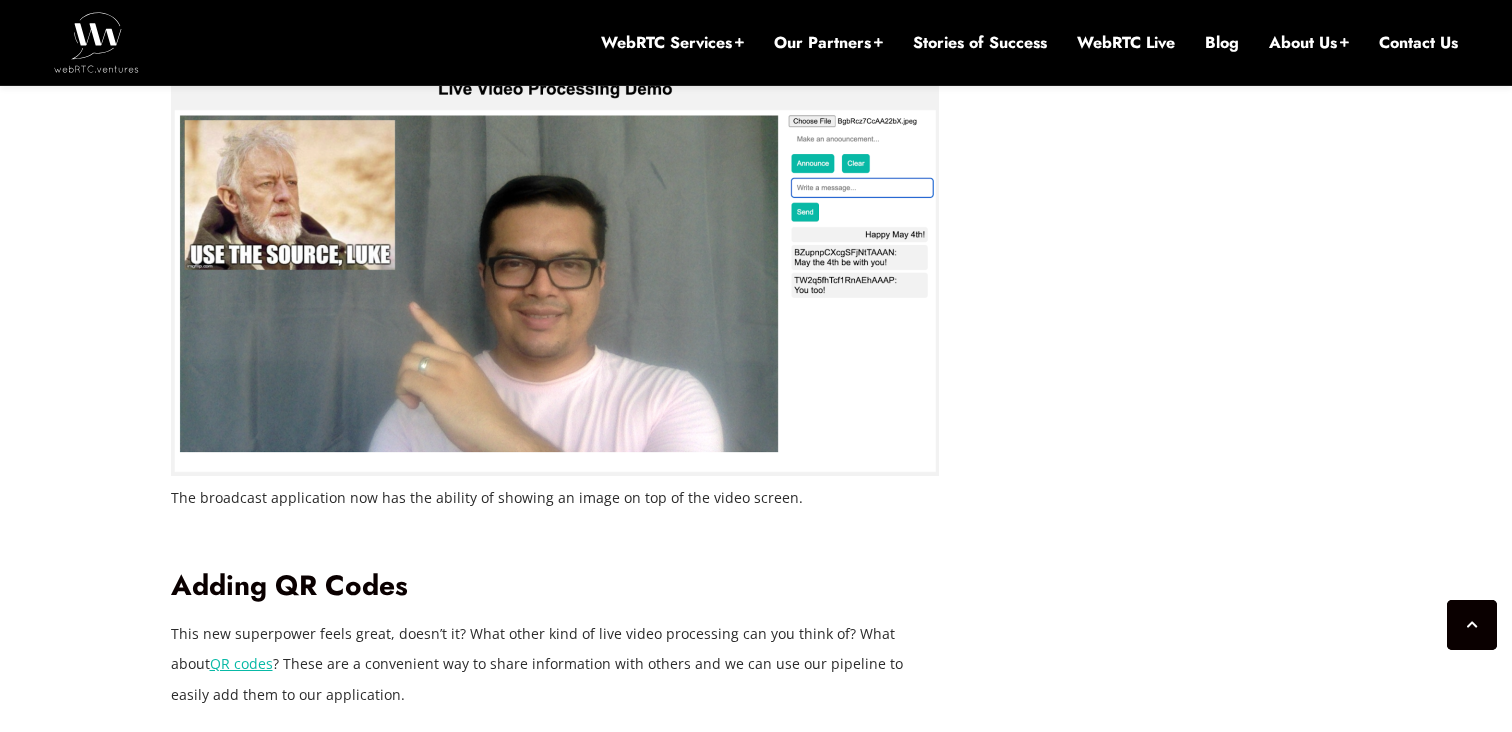 click on "showText" at bounding box center (844, -607) 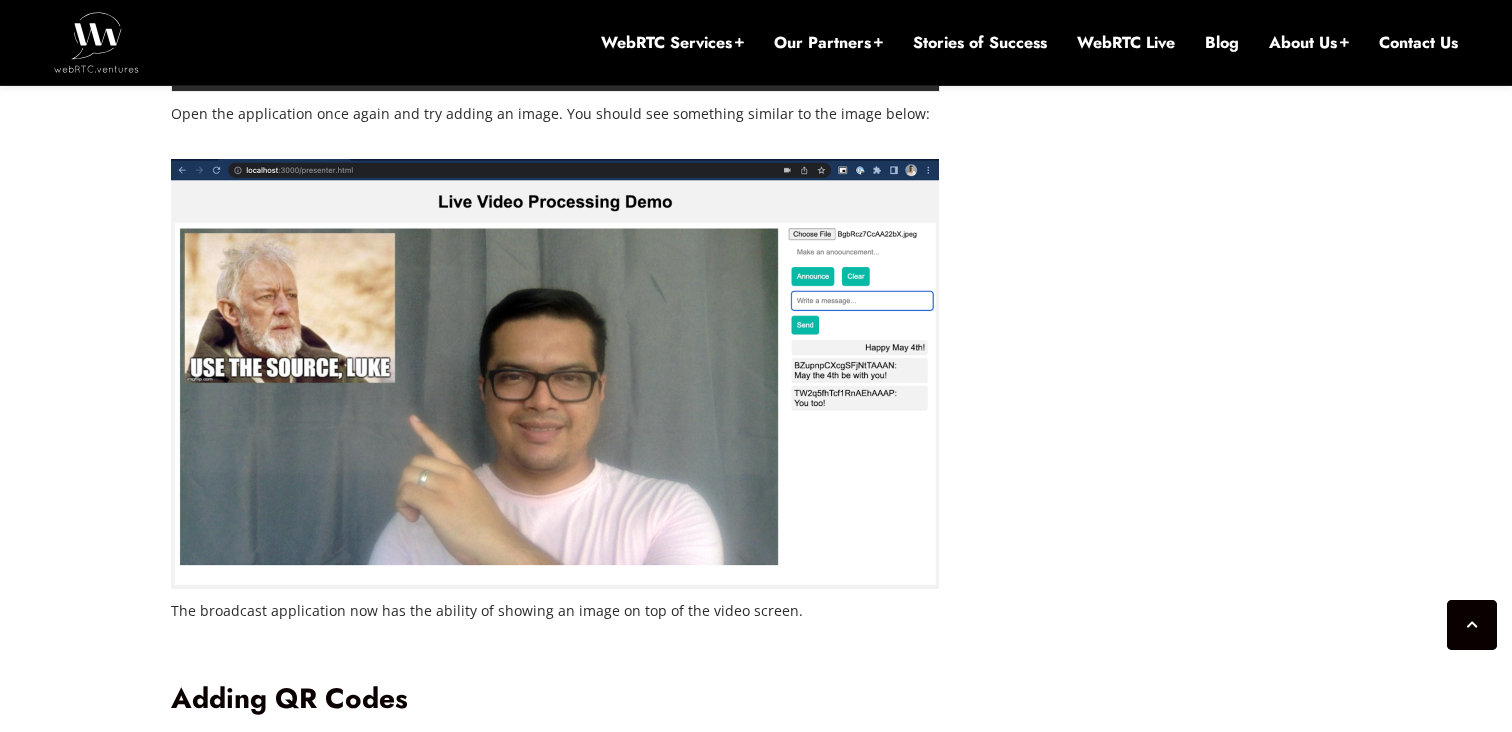 scroll, scrollTop: 5737, scrollLeft: 0, axis: vertical 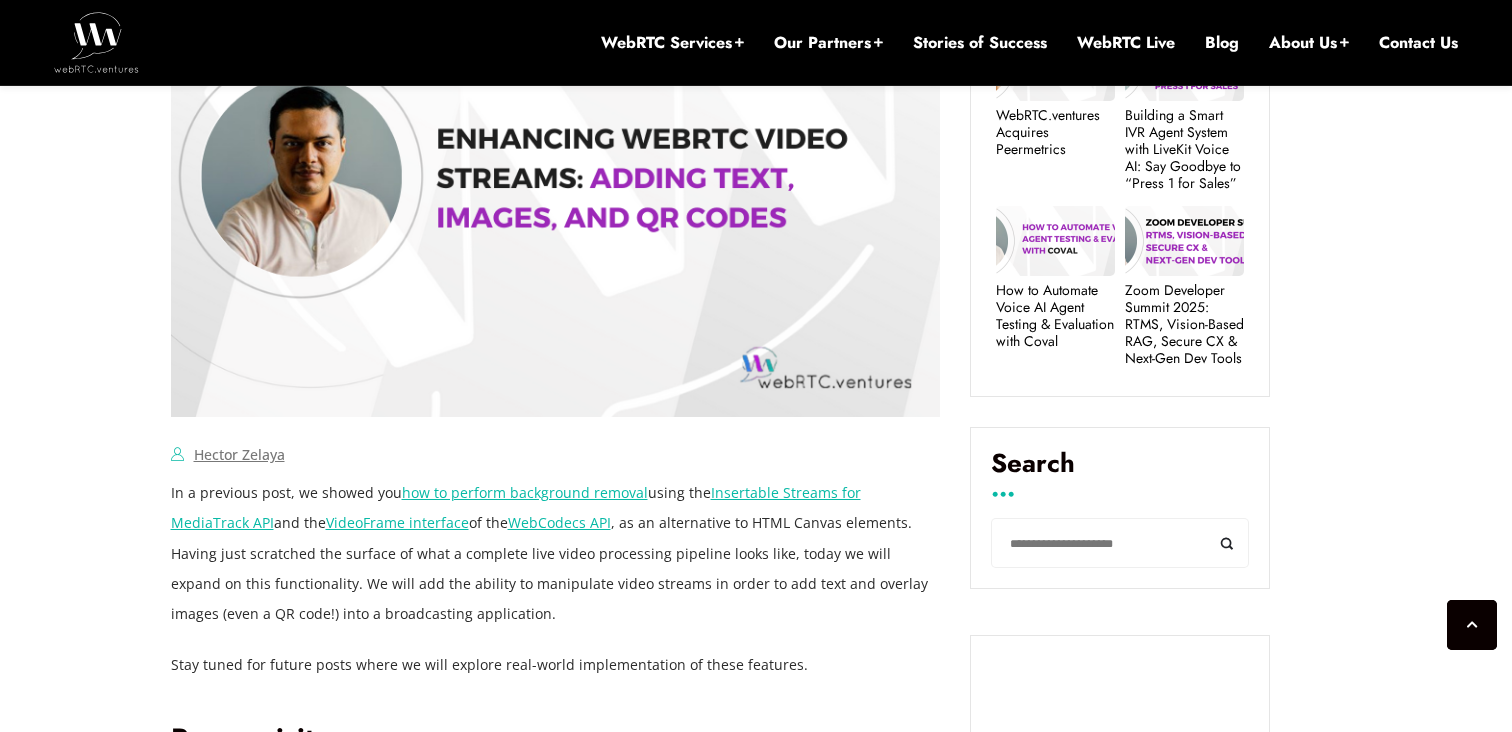click on "In a previous post, we showed you  how to perform background removal  using the  Insertable Streams for MediaTrack API  and the  VideoFrame interface  of the  WebCodecs API , as an alternative to HTML Canvas elements. Having just scratched the surface of what a complete live video processing pipeline looks like, today we will expand on this functionality. We will add the ability to manipulate video streams in order to add text and overlay images (even a QR code!) into a broadcasting application." at bounding box center [556, 553] 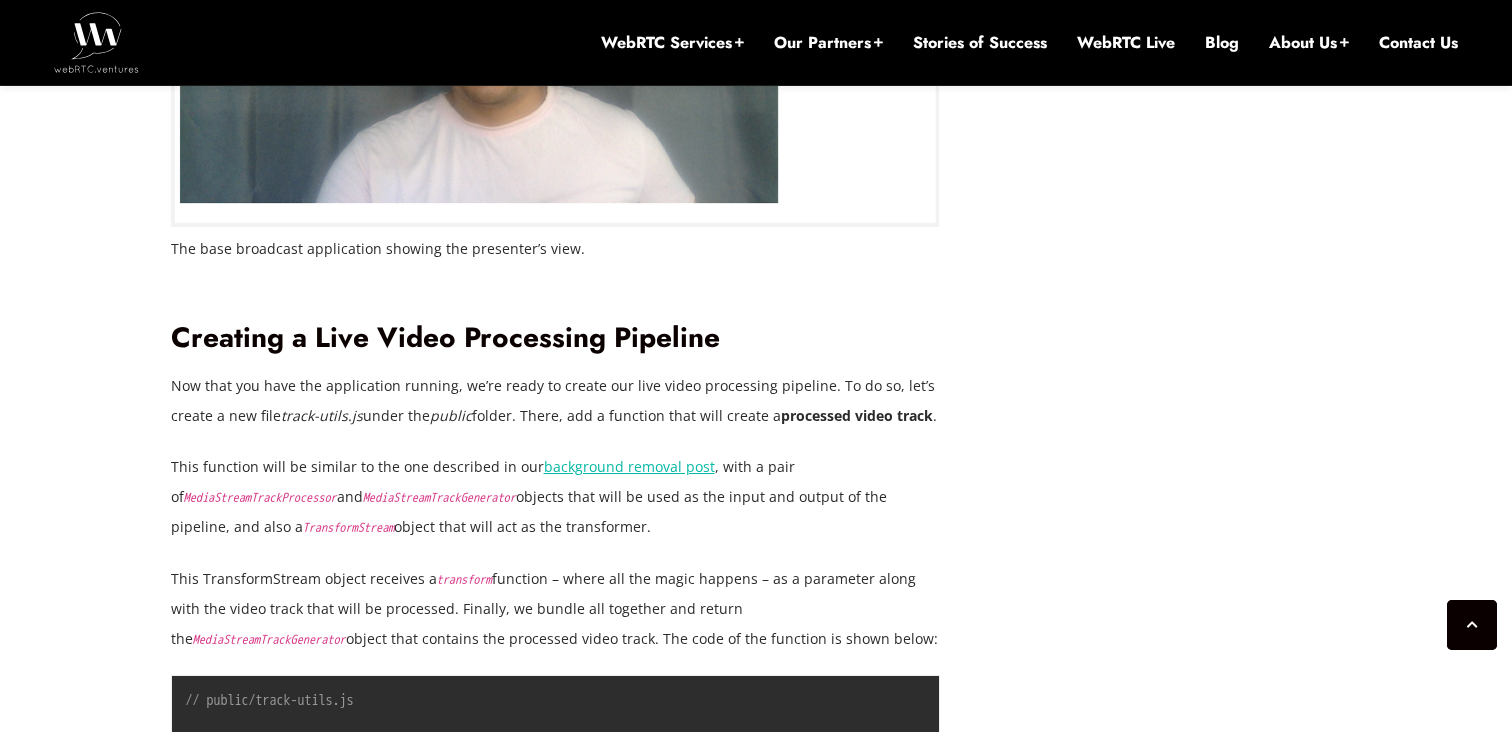 scroll, scrollTop: 3293, scrollLeft: 0, axis: vertical 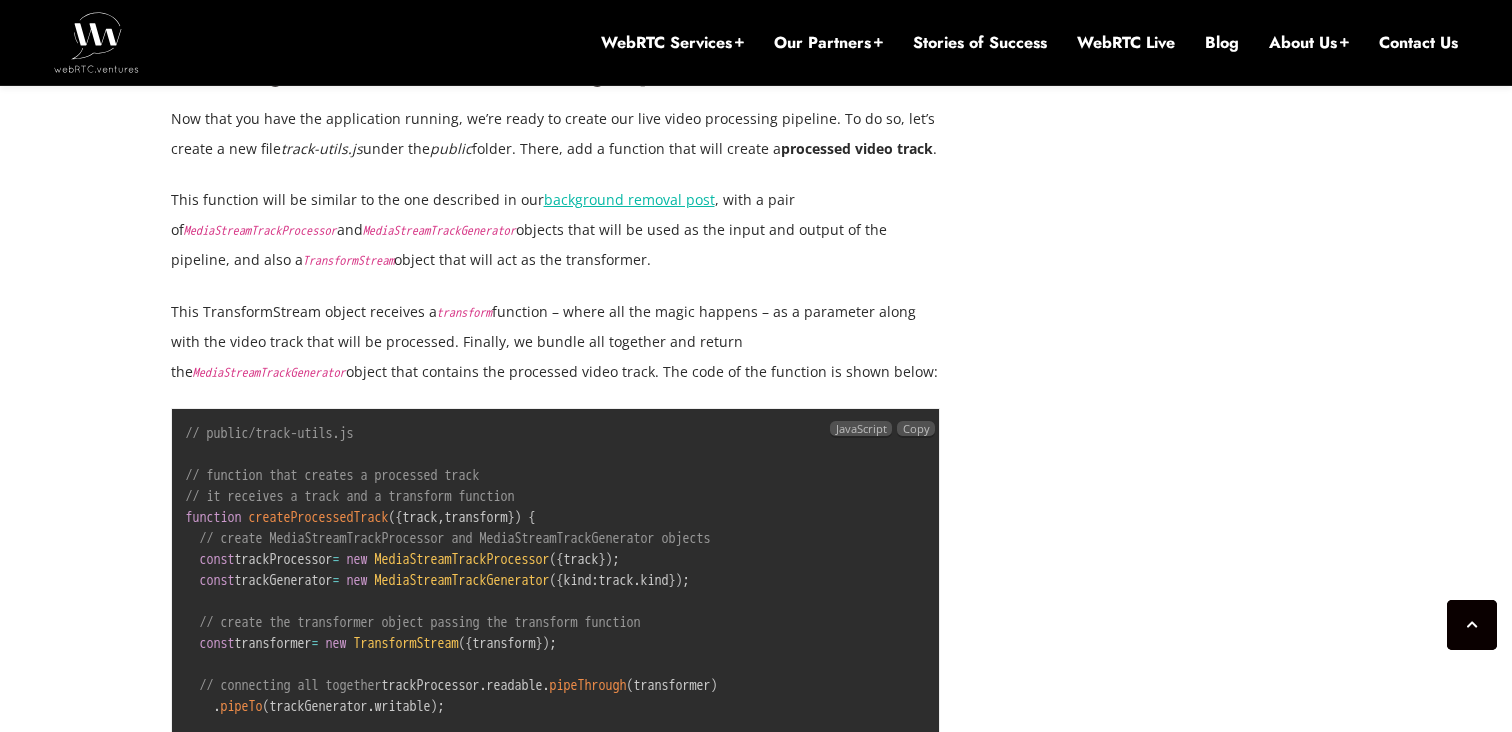 click on "MediaStreamTrackProcessor" at bounding box center [462, 559] 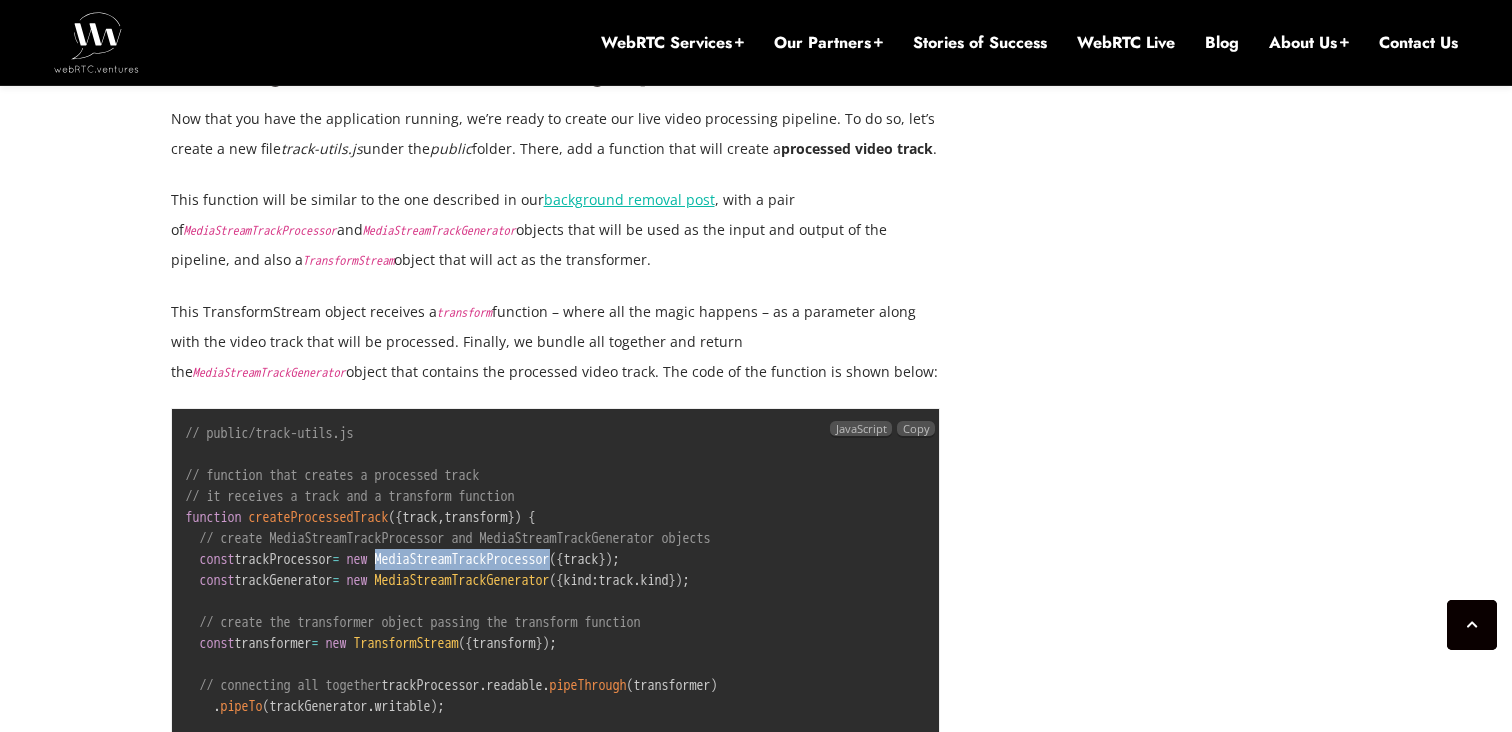 click on "MediaStreamTrackProcessor" at bounding box center [462, 559] 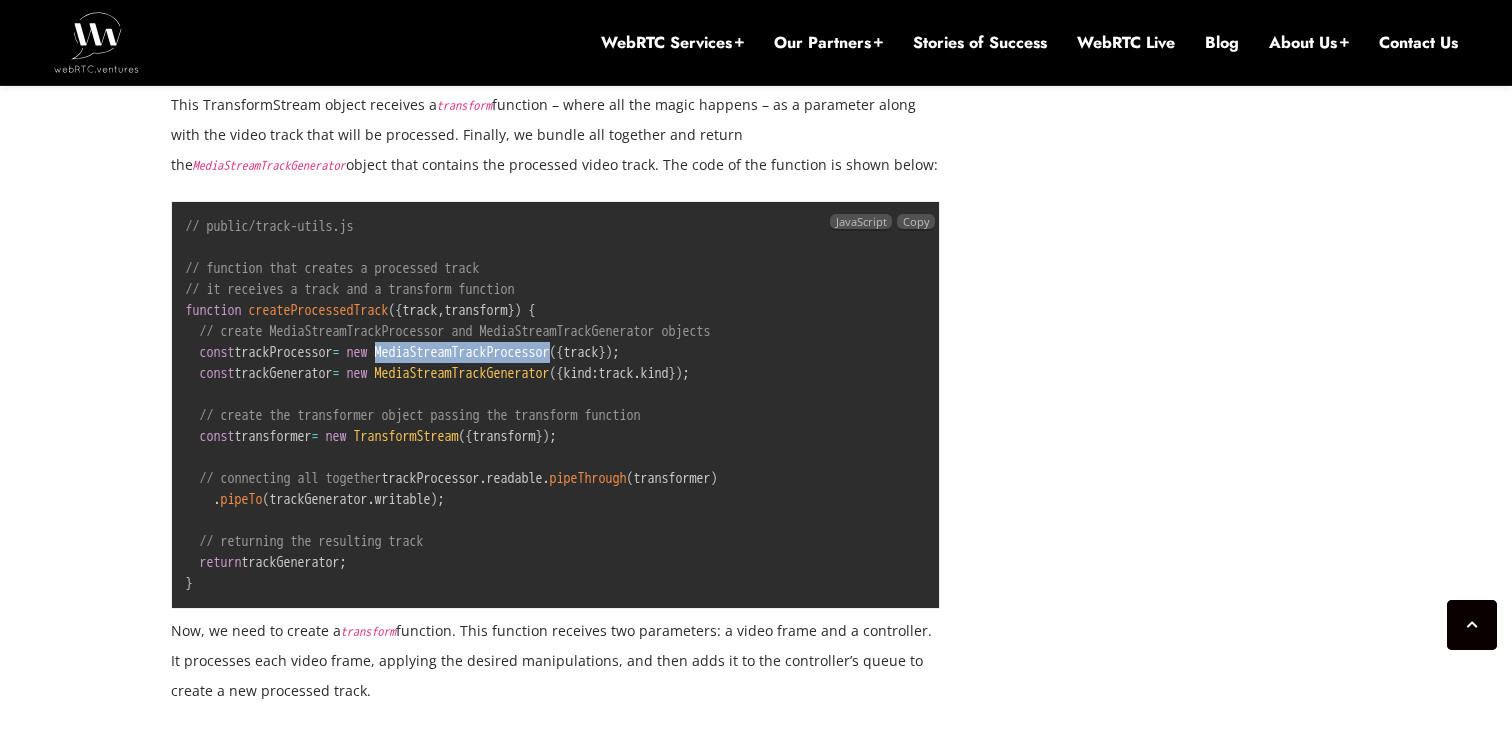 scroll, scrollTop: 3502, scrollLeft: 0, axis: vertical 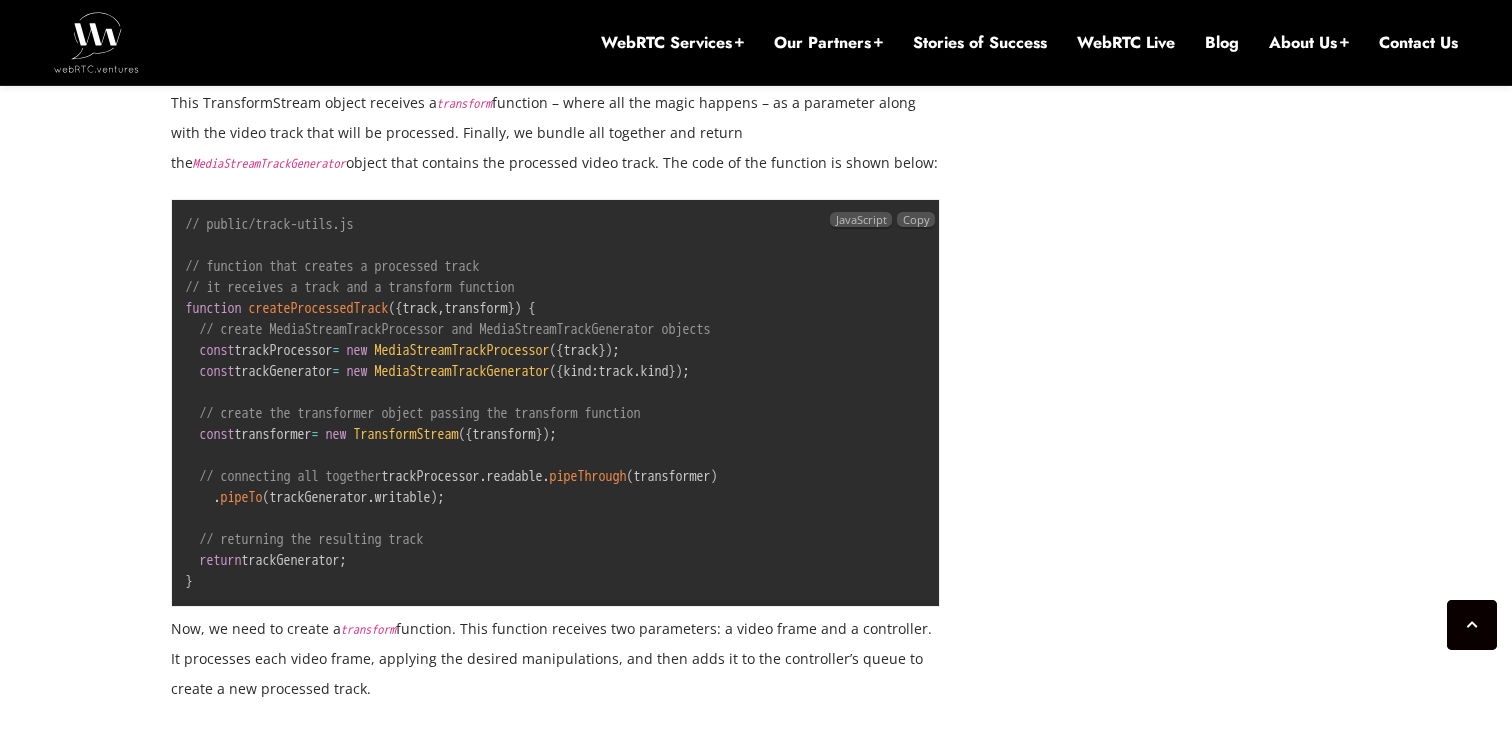 click on "MediaStreamTrackProcessor" at bounding box center (462, 350) 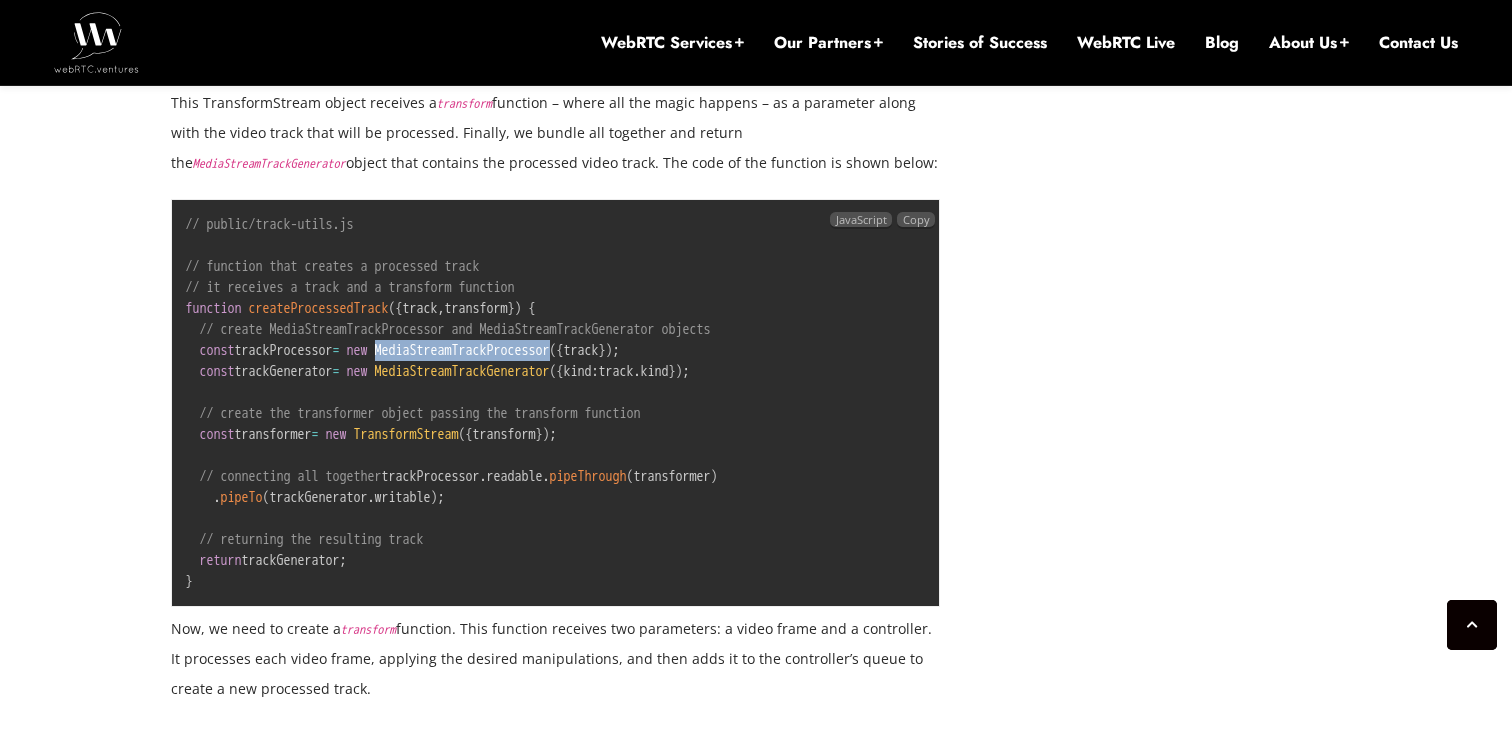 click on "MediaStreamTrackProcessor" at bounding box center [462, 350] 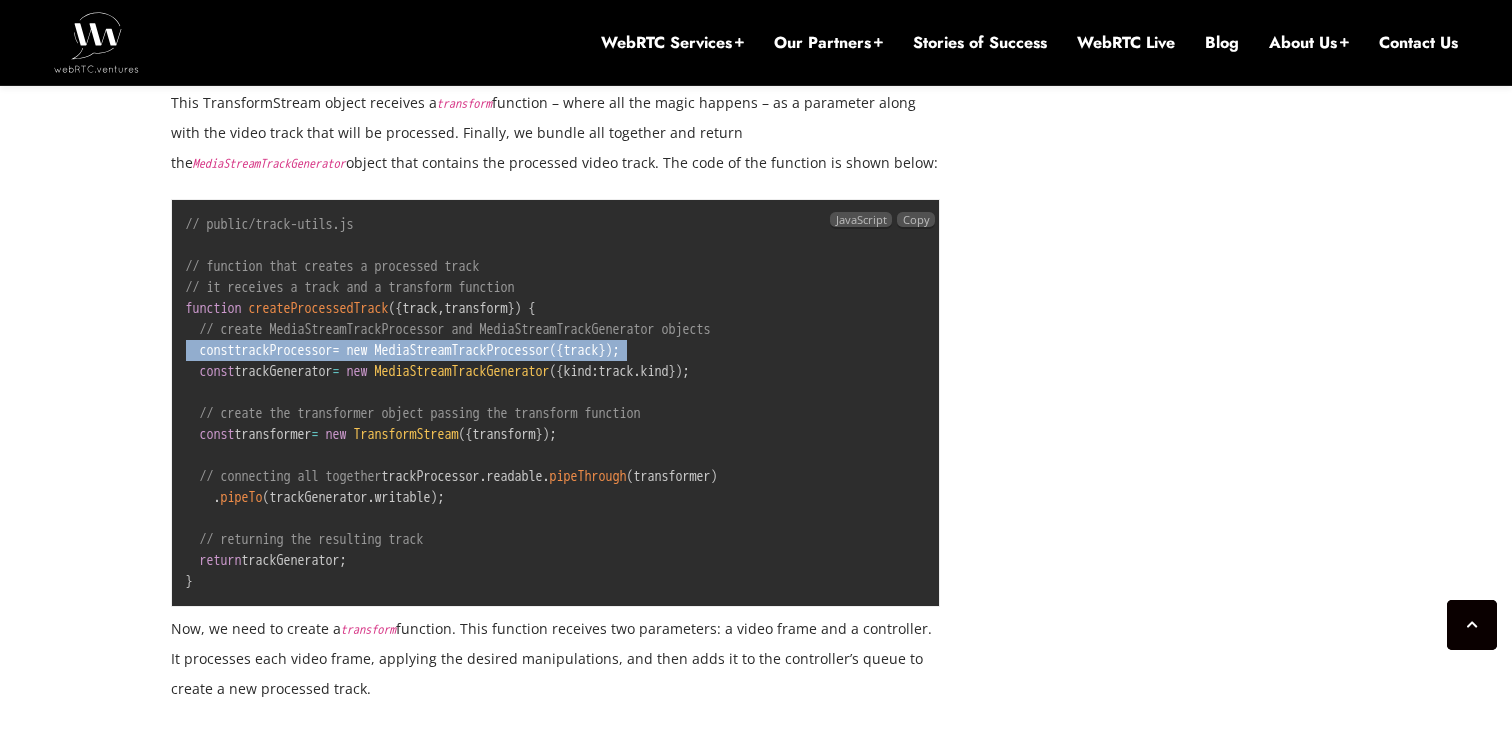 click on "MediaStreamTrackProcessor" at bounding box center [462, 350] 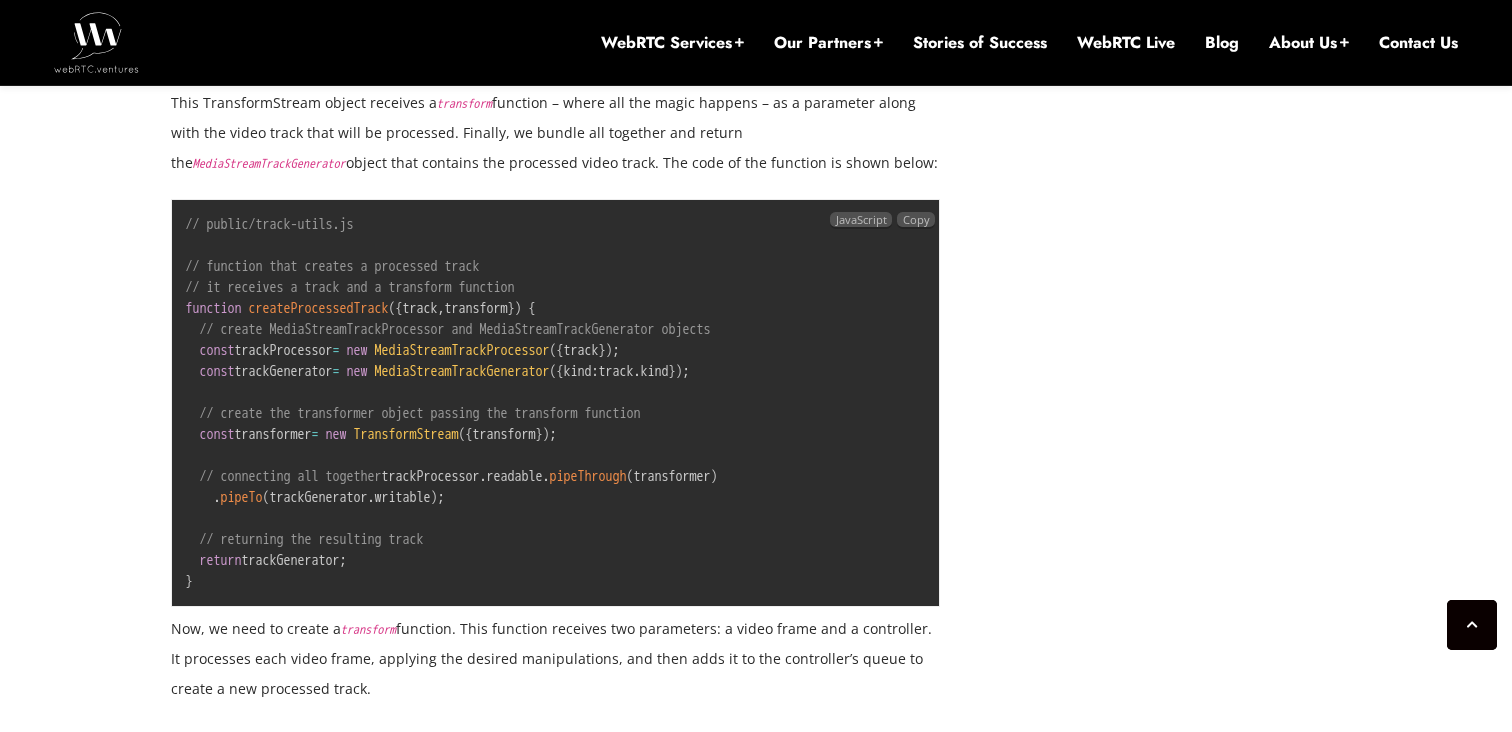 click on "MediaStreamTrackGenerator" at bounding box center (462, 371) 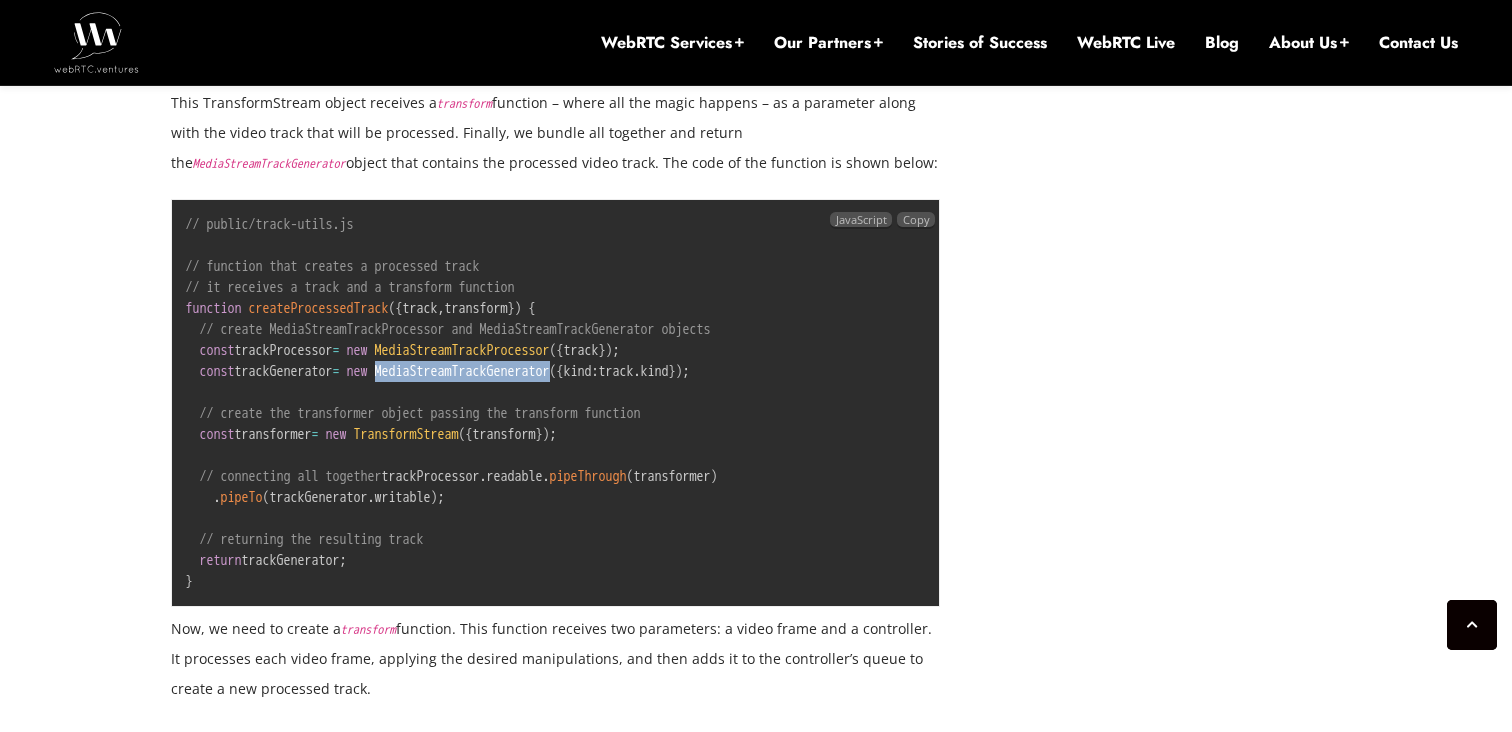 click on "MediaStreamTrackGenerator" at bounding box center (462, 371) 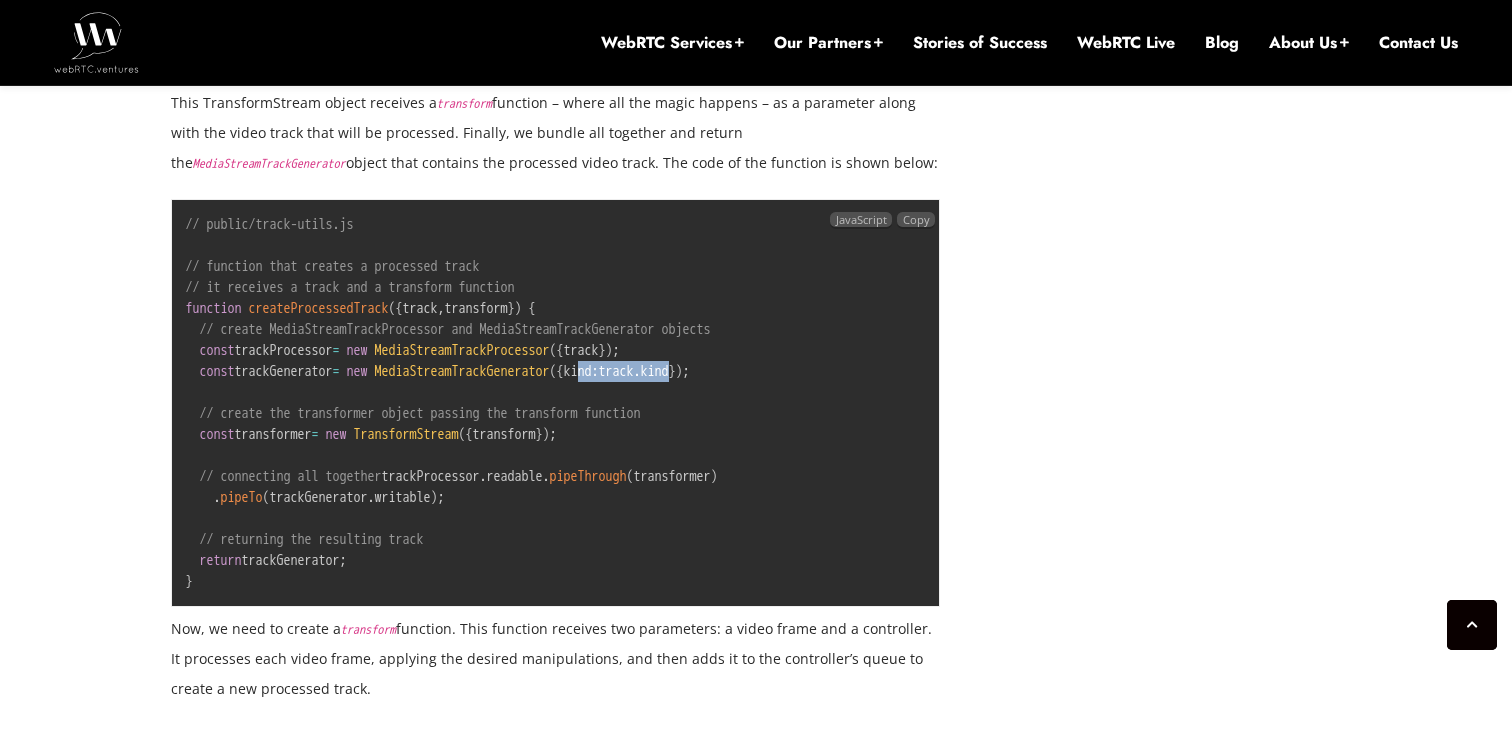 drag, startPoint x: 675, startPoint y: 371, endPoint x: 795, endPoint y: 372, distance: 120.004166 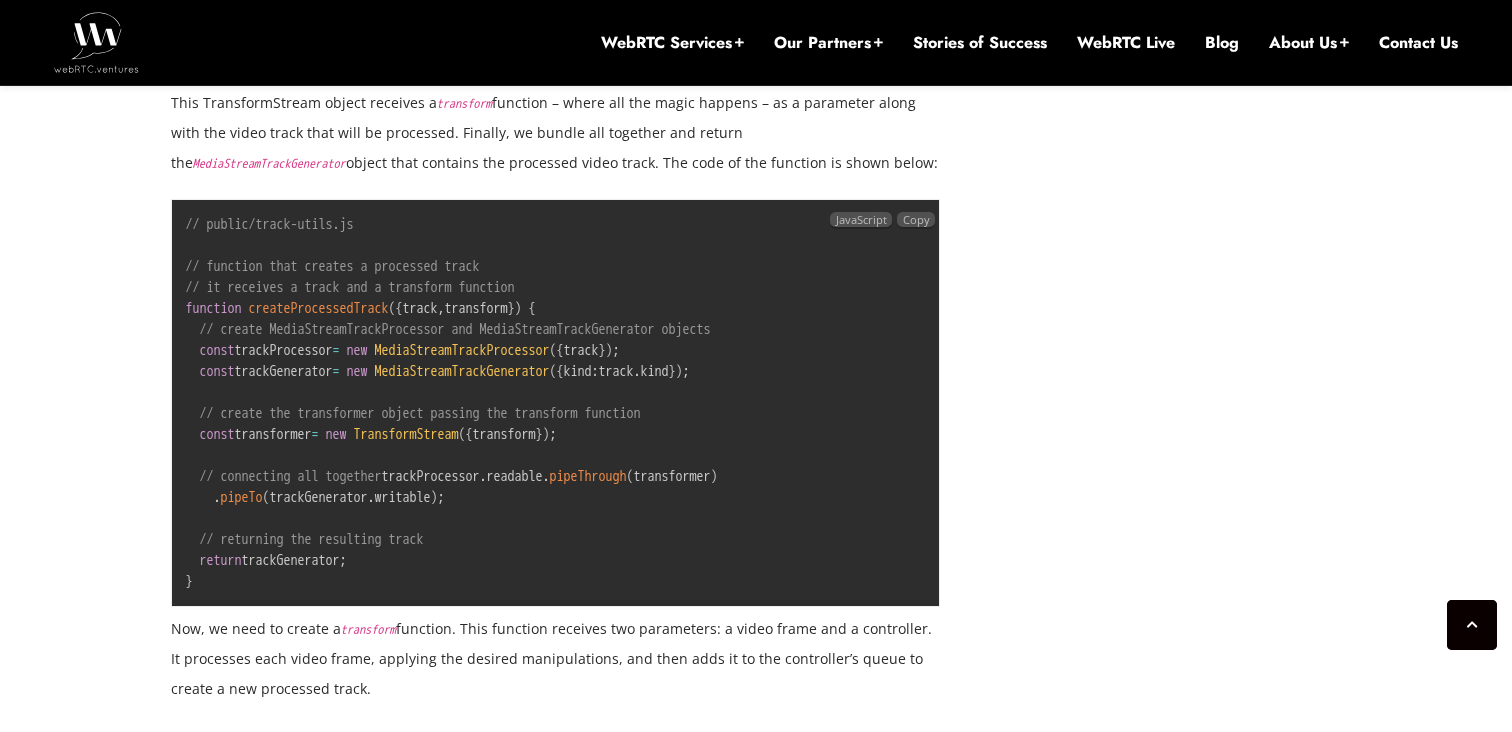 click on "// public/track-utils.js
// function that creates a processed track
// it receives a track and a transform function
function   createProcessedTrack ( {  track ,  transform  } )   {
// create MediaStreamTrackProcessor and MediaStreamTrackGenerator objects
const  trackProcessor  =   new   MediaStreamTrackProcessor ( {  track  } ) ;
const  trackGenerator  =   new   MediaStreamTrackGenerator ( {  kind :  track . kind  } ) ;
// create the transformer object passing the transform function
const  transformer  =   new   TransformStream ( {  transform  } ) ;
// connecting all together
trackProcessor . readable
. pipeThrough ( transformer )
. pipeTo ( trackGenerator . writable ) ;
// returning the resulting track
return  trackGenerator ;
}" at bounding box center [452, 403] 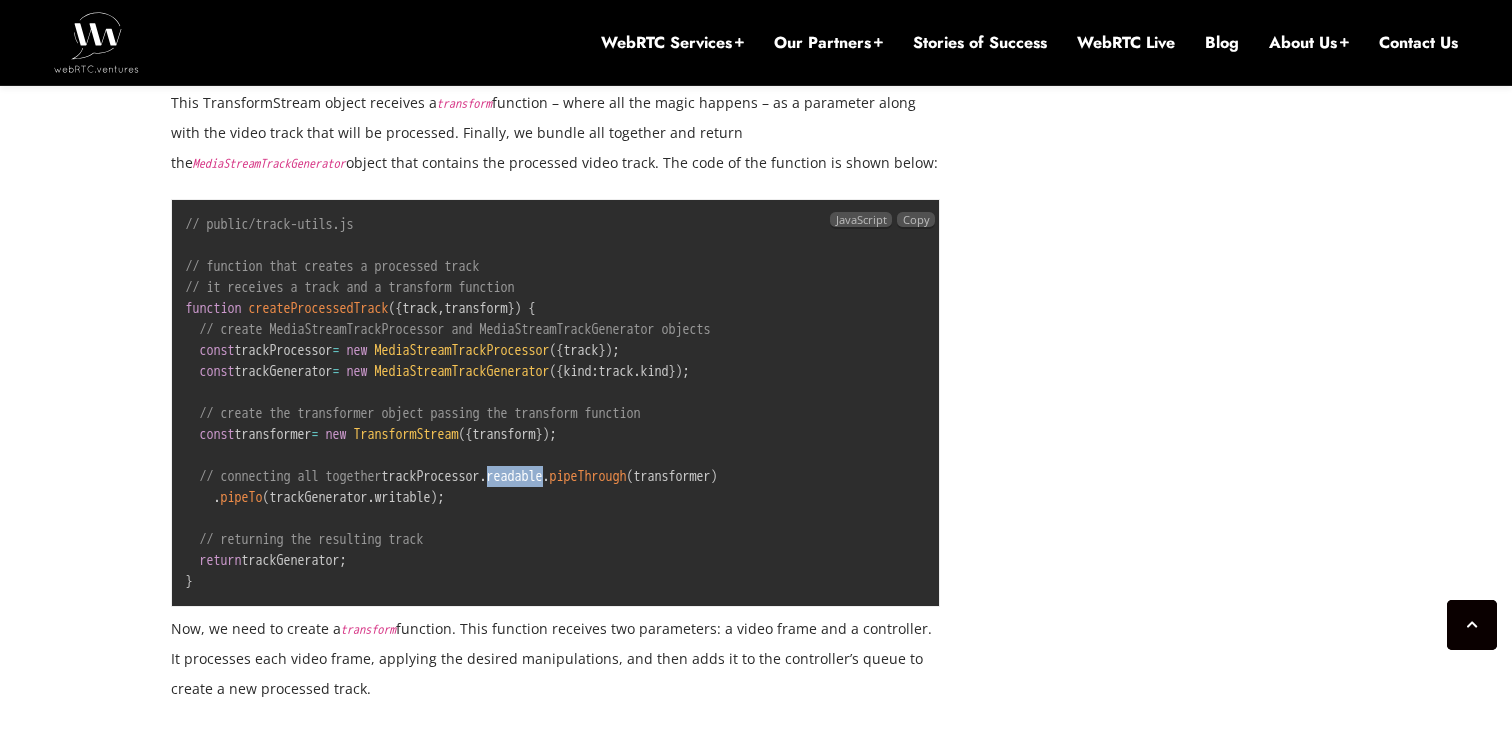 click on "// public/track-utils.js
// function that creates a processed track
// it receives a track and a transform function
function   createProcessedTrack ( {  track ,  transform  } )   {
// create MediaStreamTrackProcessor and MediaStreamTrackGenerator objects
const  trackProcessor  =   new   MediaStreamTrackProcessor ( {  track  } ) ;
const  trackGenerator  =   new   MediaStreamTrackGenerator ( {  kind :  track . kind  } ) ;
// create the transformer object passing the transform function
const  transformer  =   new   TransformStream ( {  transform  } ) ;
// connecting all together
trackProcessor . readable
. pipeThrough ( transformer )
. pipeTo ( trackGenerator . writable ) ;
// returning the resulting track
return  trackGenerator ;
}" at bounding box center (452, 403) 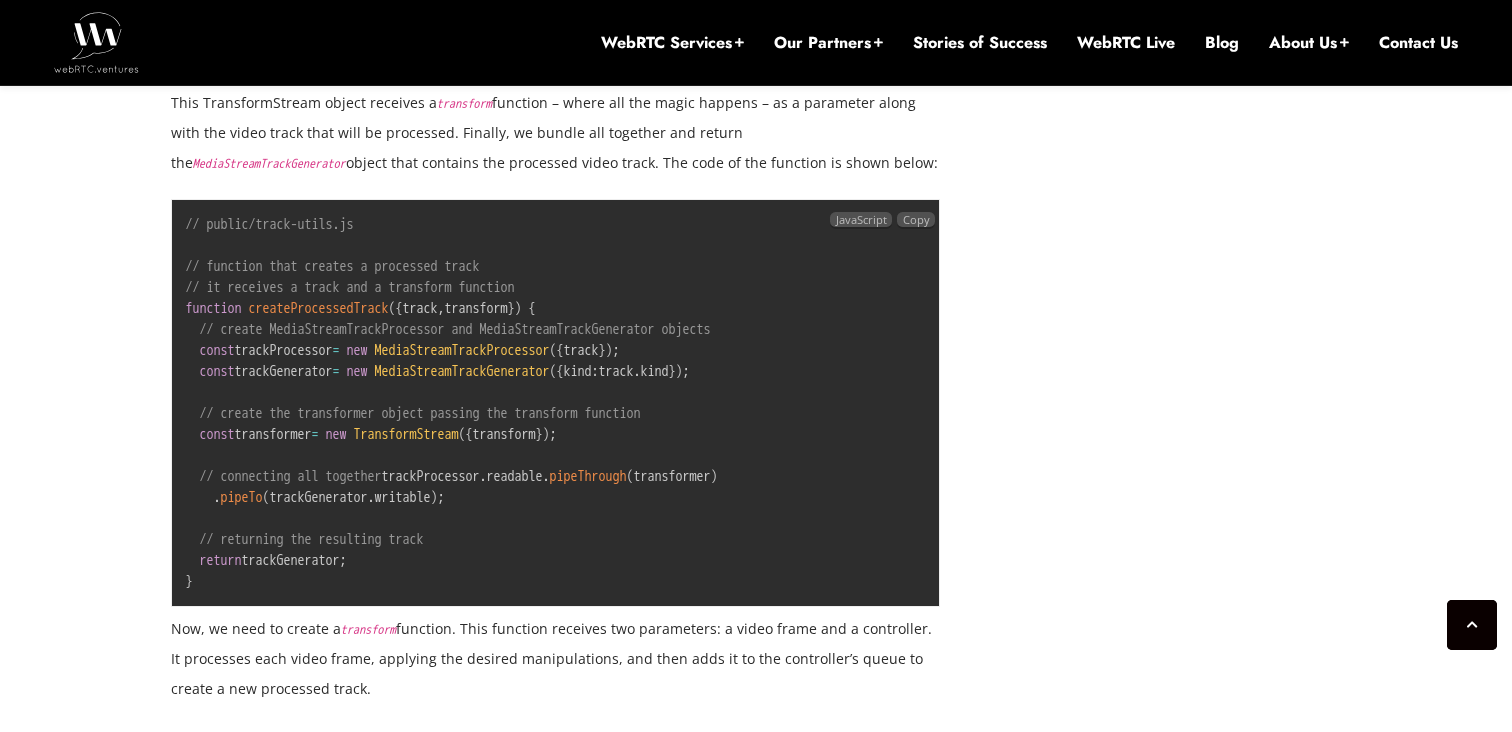 click on "pipeThrough" at bounding box center [588, 476] 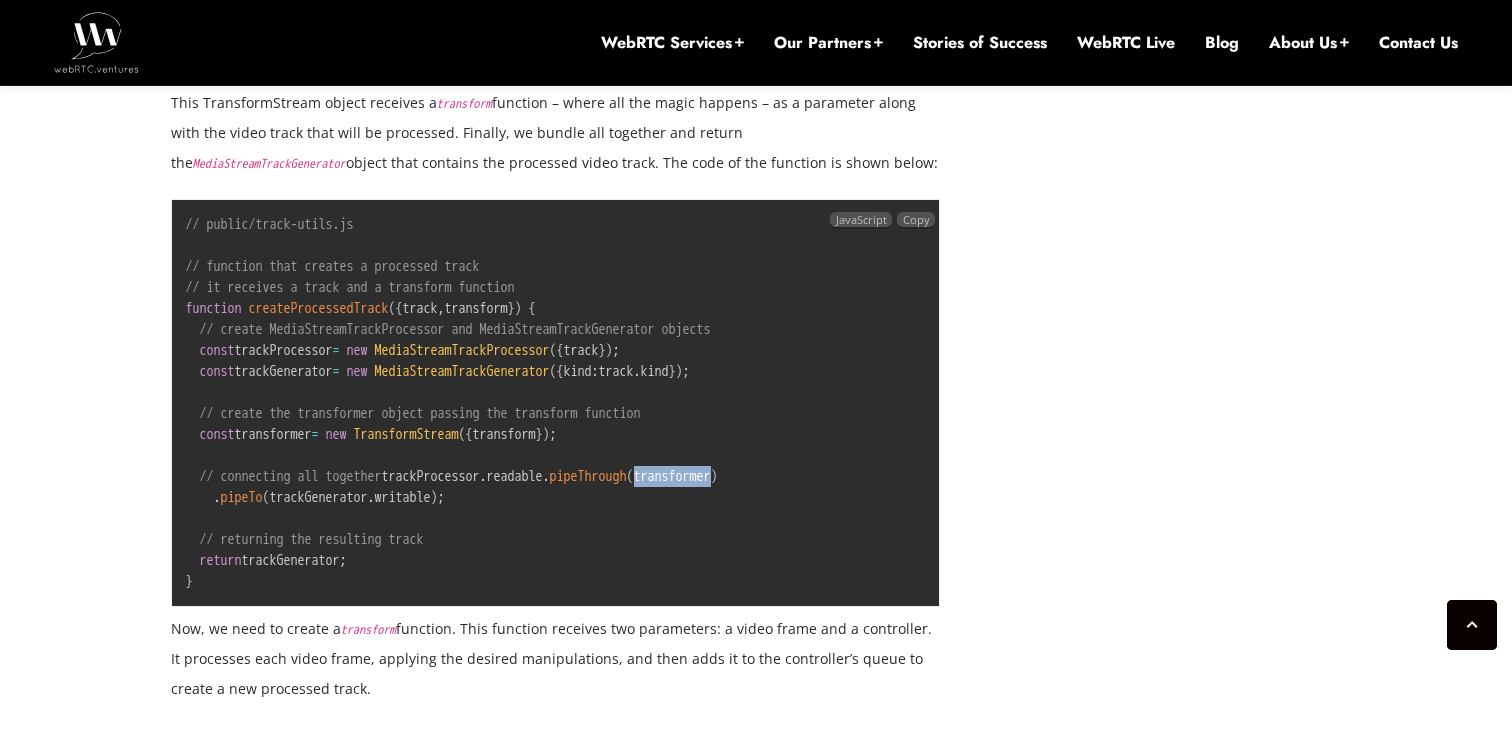 click on "// public/track-utils.js
// function that creates a processed track
// it receives a track and a transform function
function   createProcessedTrack ( {  track ,  transform  } )   {
// create MediaStreamTrackProcessor and MediaStreamTrackGenerator objects
const  trackProcessor  =   new   MediaStreamTrackProcessor ( {  track  } ) ;
const  trackGenerator  =   new   MediaStreamTrackGenerator ( {  kind :  track . kind  } ) ;
// create the transformer object passing the transform function
const  transformer  =   new   TransformStream ( {  transform  } ) ;
// connecting all together
trackProcessor . readable
. pipeThrough ( transformer )
. pipeTo ( trackGenerator . writable ) ;
// returning the resulting track
return  trackGenerator ;
}" at bounding box center [452, 403] 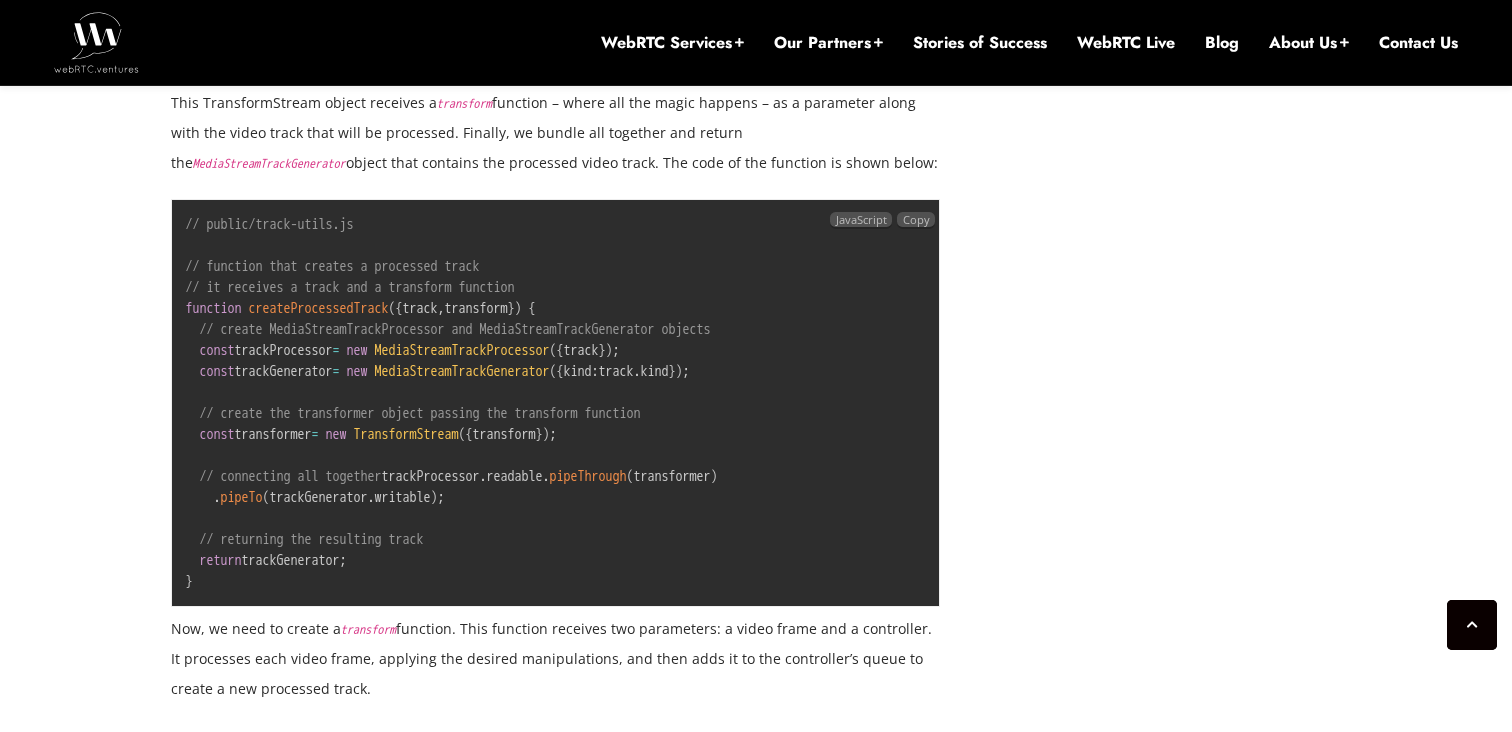 click on "// public/track-utils.js
// function that creates a processed track
// it receives a track and a transform function
function   createProcessedTrack ( {  track ,  transform  } )   {
// create MediaStreamTrackProcessor and MediaStreamTrackGenerator objects
const  trackProcessor  =   new   MediaStreamTrackProcessor ( {  track  } ) ;
const  trackGenerator  =   new   MediaStreamTrackGenerator ( {  kind :  track . kind  } ) ;
// create the transformer object passing the transform function
const  transformer  =   new   TransformStream ( {  transform  } ) ;
// connecting all together
trackProcessor . readable
. pipeThrough ( transformer )
. pipeTo ( trackGenerator . writable ) ;
// returning the resulting track
return  trackGenerator ;
}" at bounding box center (452, 403) 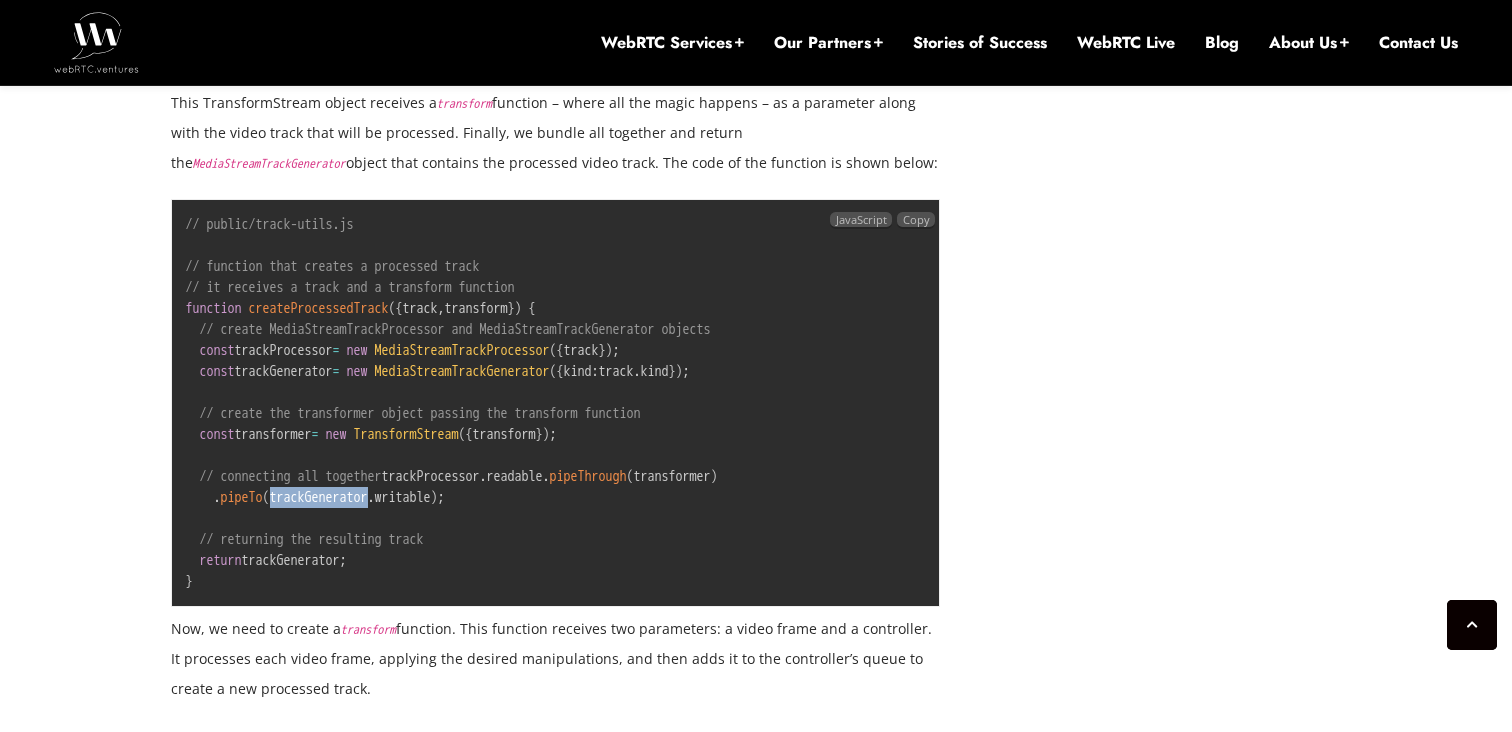 click on "// public/track-utils.js
// function that creates a processed track
// it receives a track and a transform function
function   createProcessedTrack ( {  track ,  transform  } )   {
// create MediaStreamTrackProcessor and MediaStreamTrackGenerator objects
const  trackProcessor  =   new   MediaStreamTrackProcessor ( {  track  } ) ;
const  trackGenerator  =   new   MediaStreamTrackGenerator ( {  kind :  track . kind  } ) ;
// create the transformer object passing the transform function
const  transformer  =   new   TransformStream ( {  transform  } ) ;
// connecting all together
trackProcessor . readable
. pipeThrough ( transformer )
. pipeTo ( trackGenerator . writable ) ;
// returning the resulting track
return  trackGenerator ;
}" at bounding box center (452, 403) 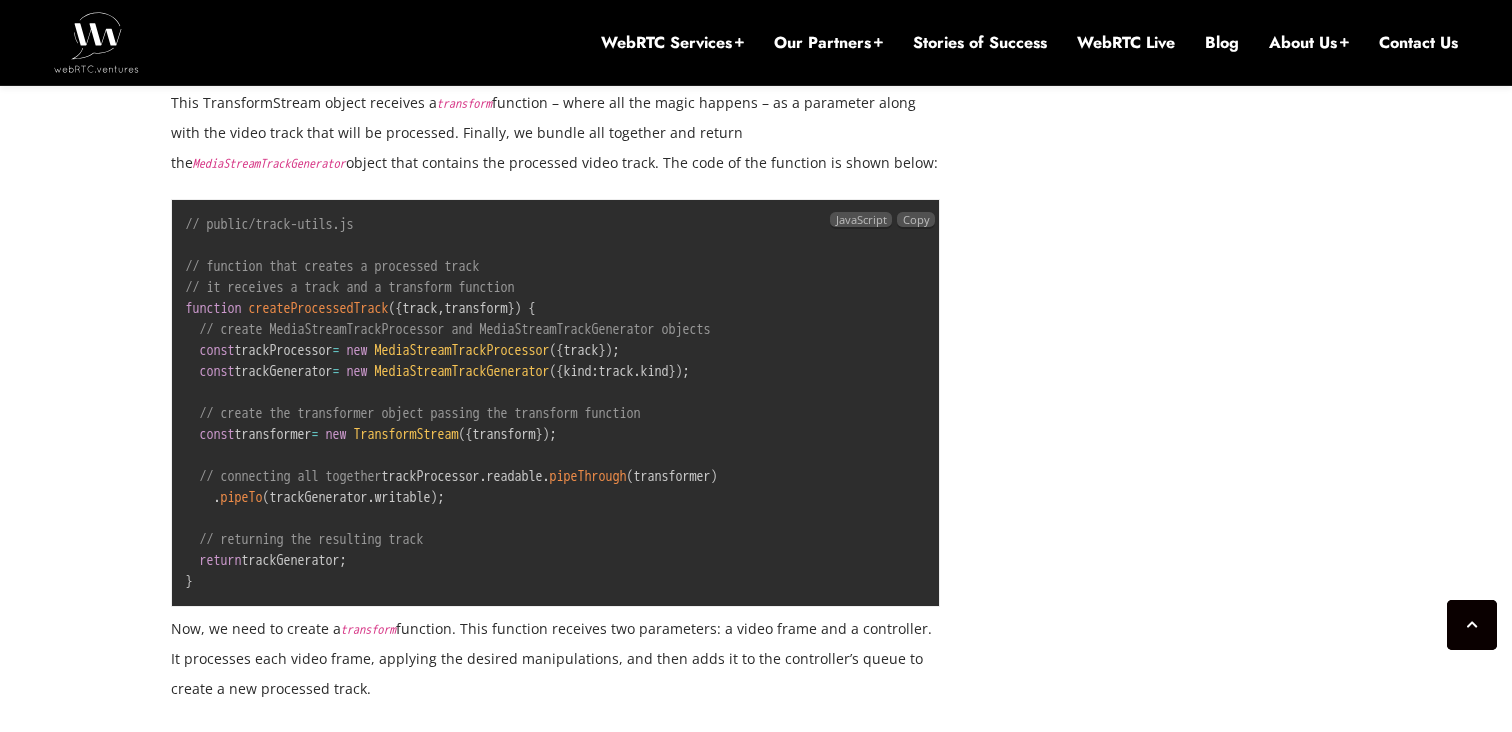 click on "// public/track-utils.js
// function that creates a processed track
// it receives a track and a transform function
function   createProcessedTrack ( {  track ,  transform  } )   {
// create MediaStreamTrackProcessor and MediaStreamTrackGenerator objects
const  trackProcessor  =   new   MediaStreamTrackProcessor ( {  track  } ) ;
const  trackGenerator  =   new   MediaStreamTrackGenerator ( {  kind :  track . kind  } ) ;
// create the transformer object passing the transform function
const  transformer  =   new   TransformStream ( {  transform  } ) ;
// connecting all together
trackProcessor . readable
. pipeThrough ( transformer )
. pipeTo ( trackGenerator . writable ) ;
// returning the resulting track
return  trackGenerator ;
}" at bounding box center (452, 403) 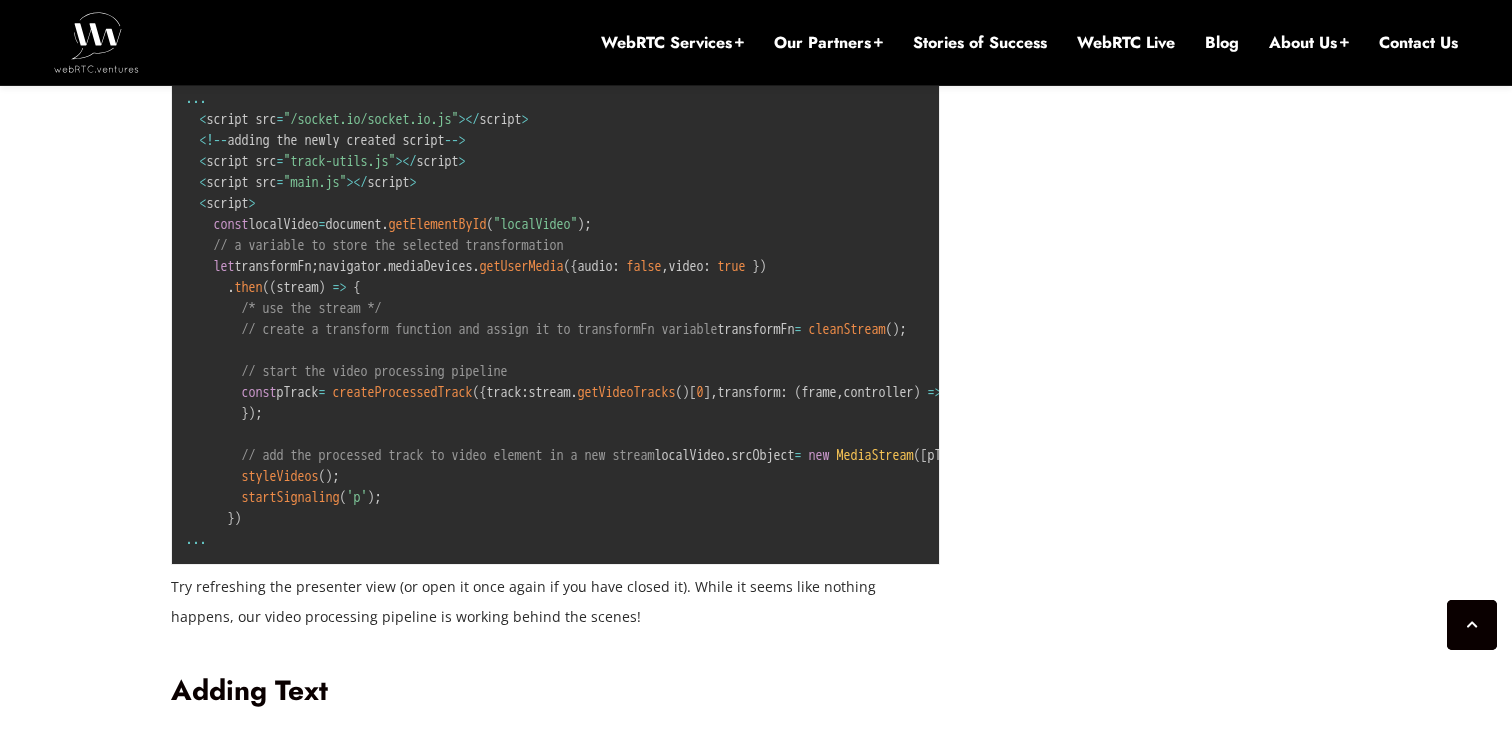 scroll, scrollTop: 4875, scrollLeft: 0, axis: vertical 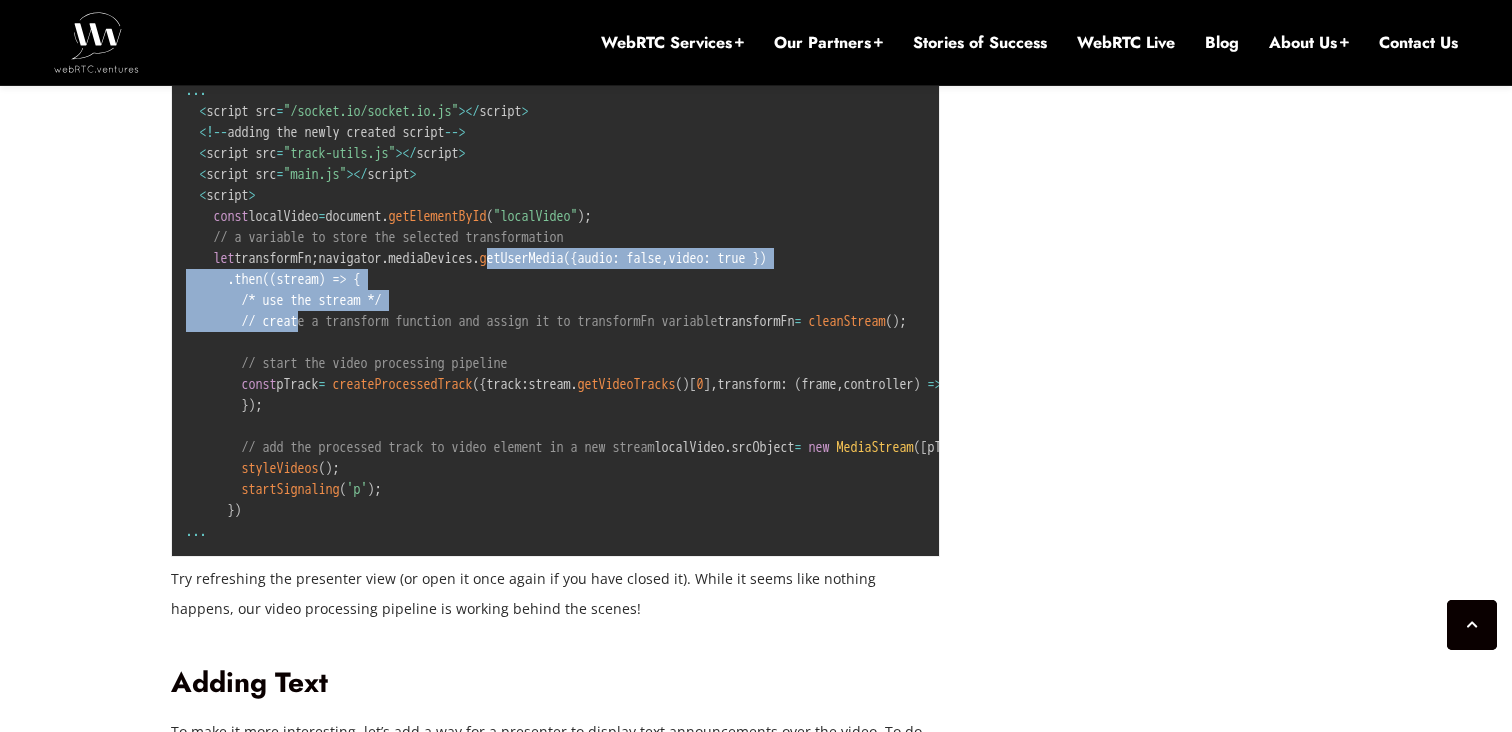 drag, startPoint x: 256, startPoint y: 381, endPoint x: 322, endPoint y: 446, distance: 92.63369 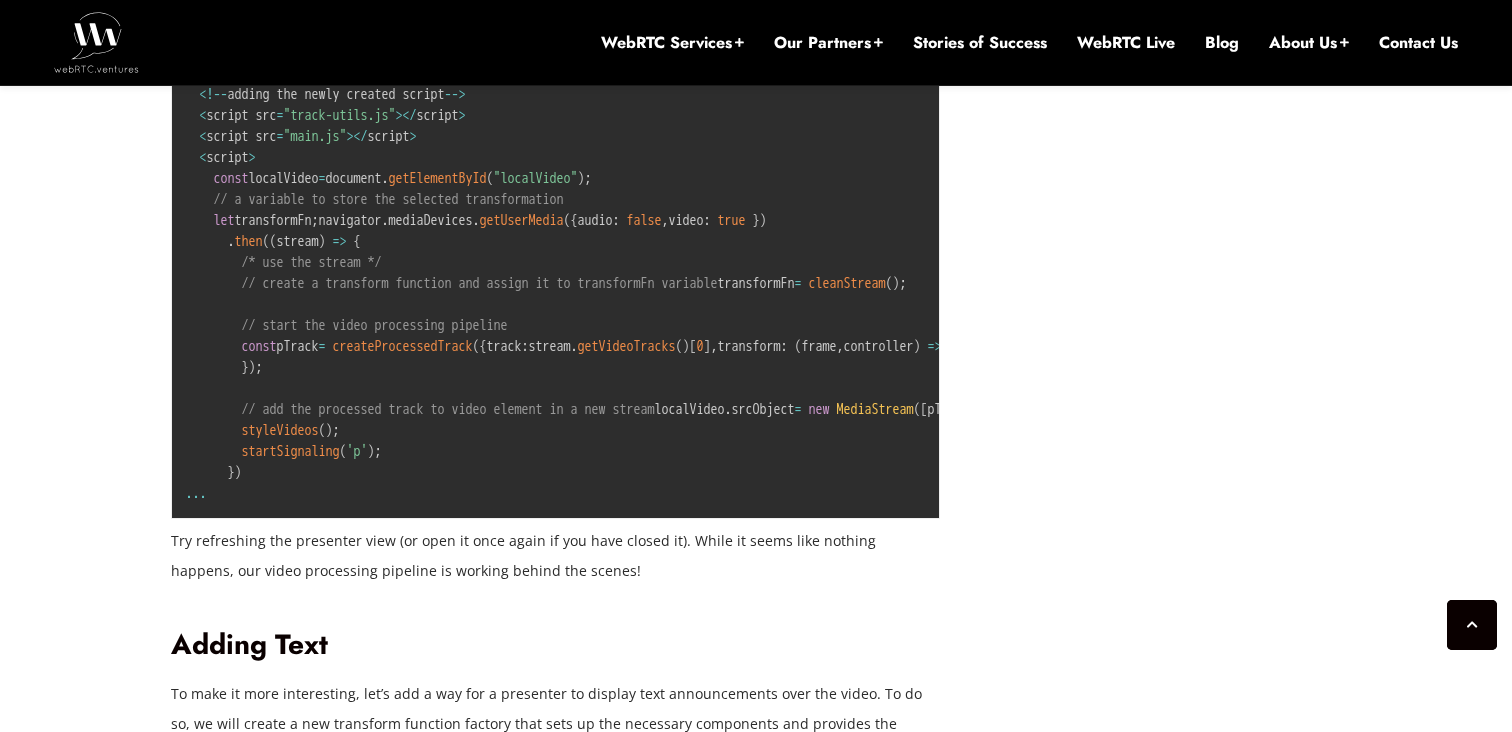 scroll, scrollTop: 4915, scrollLeft: 0, axis: vertical 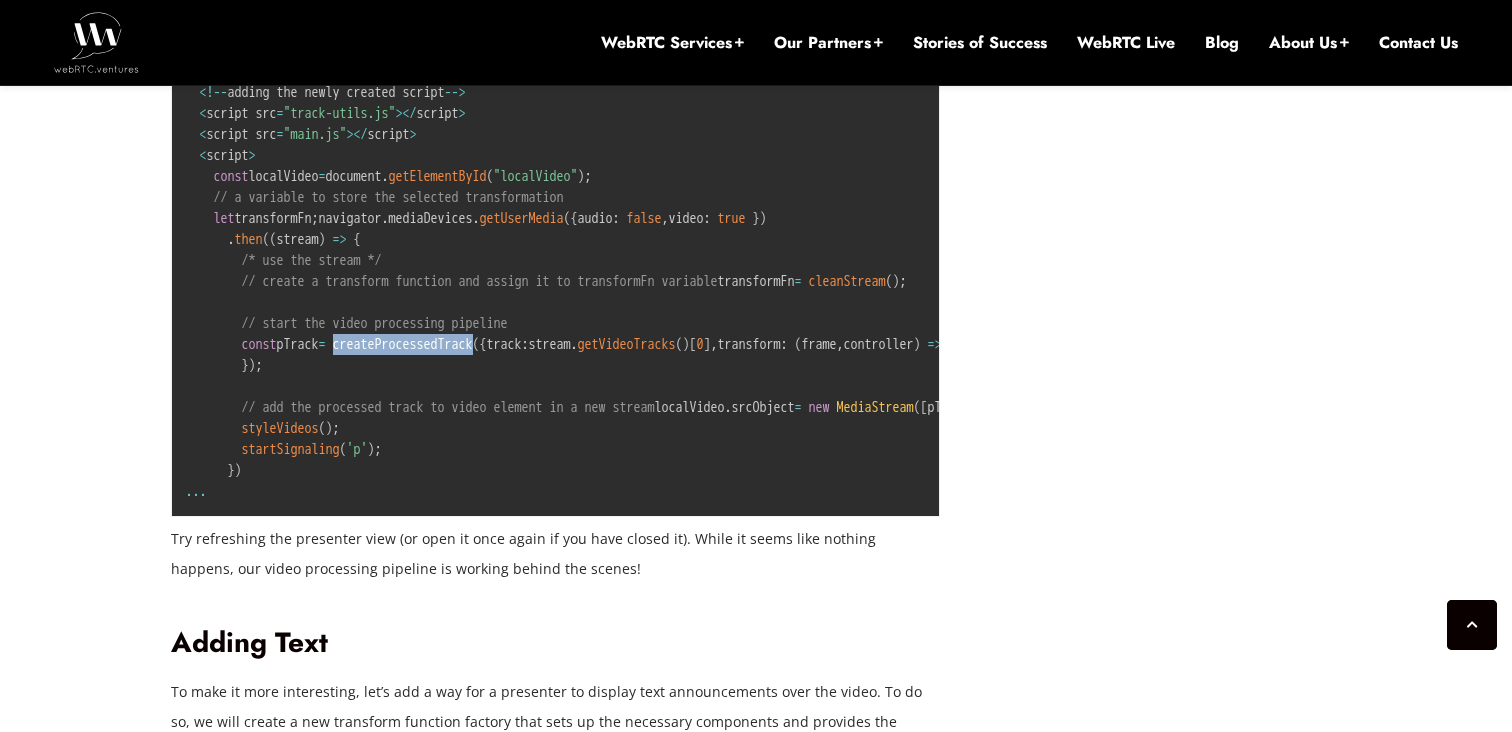 drag, startPoint x: 380, startPoint y: 498, endPoint x: 546, endPoint y: 493, distance: 166.07529 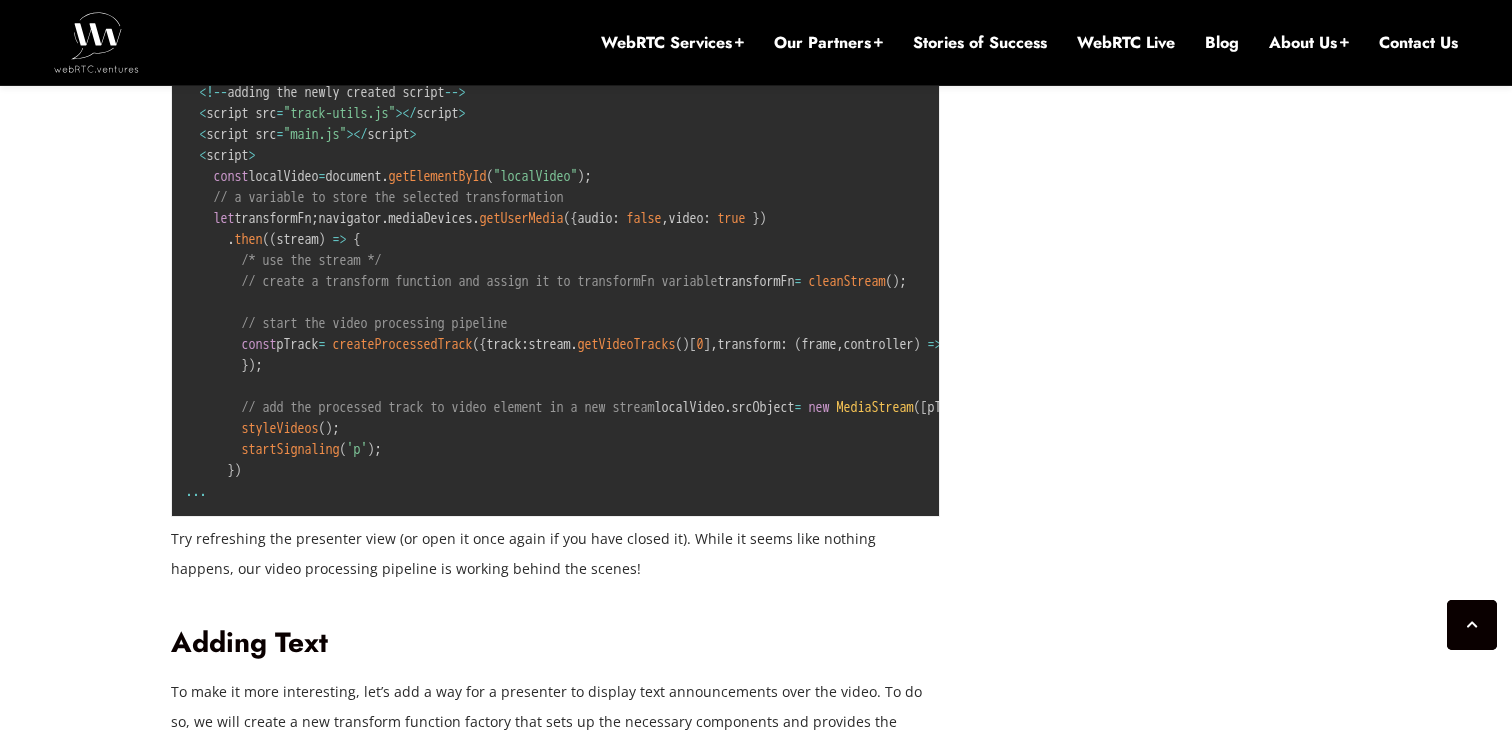 click on "transformFn" at bounding box center (987, 344) 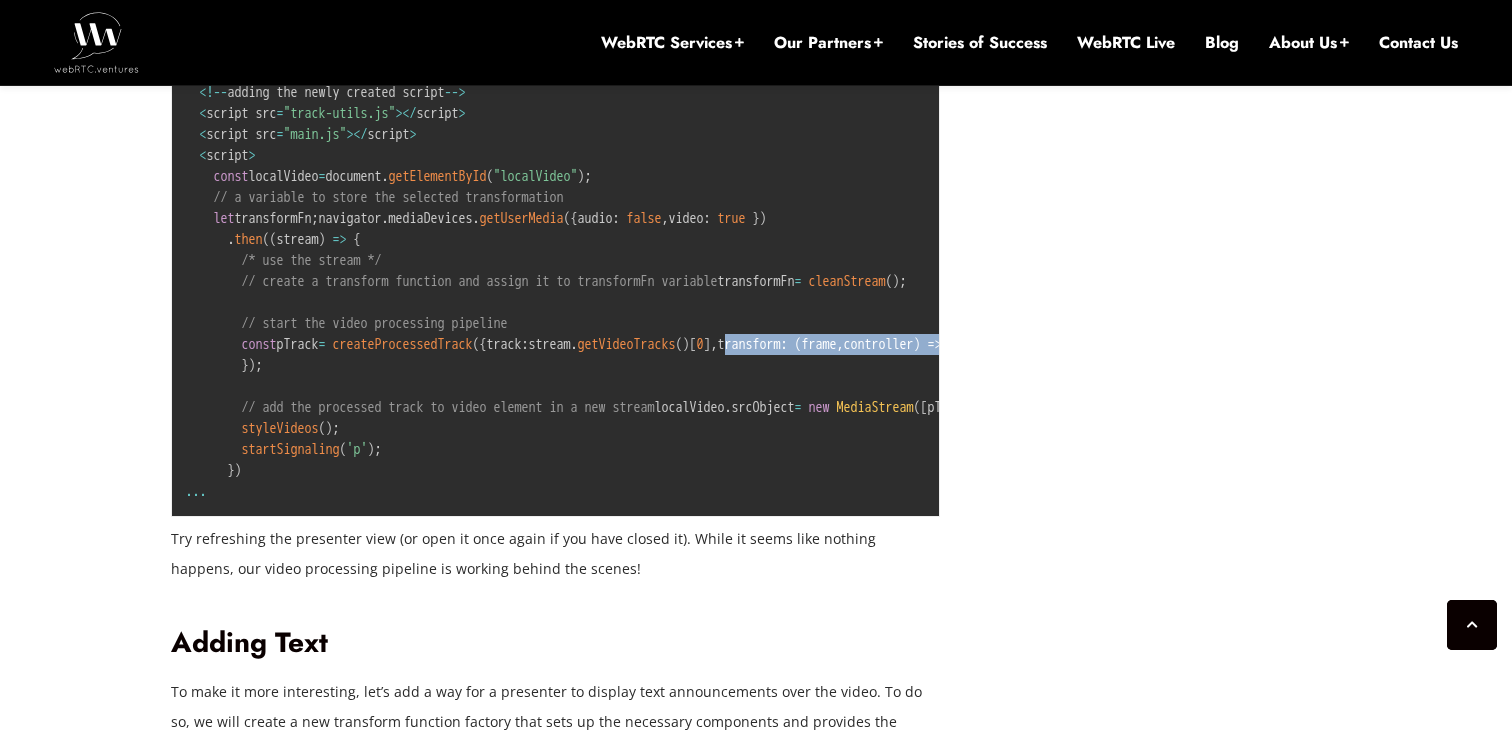 click on "transformFn" at bounding box center (987, 344) 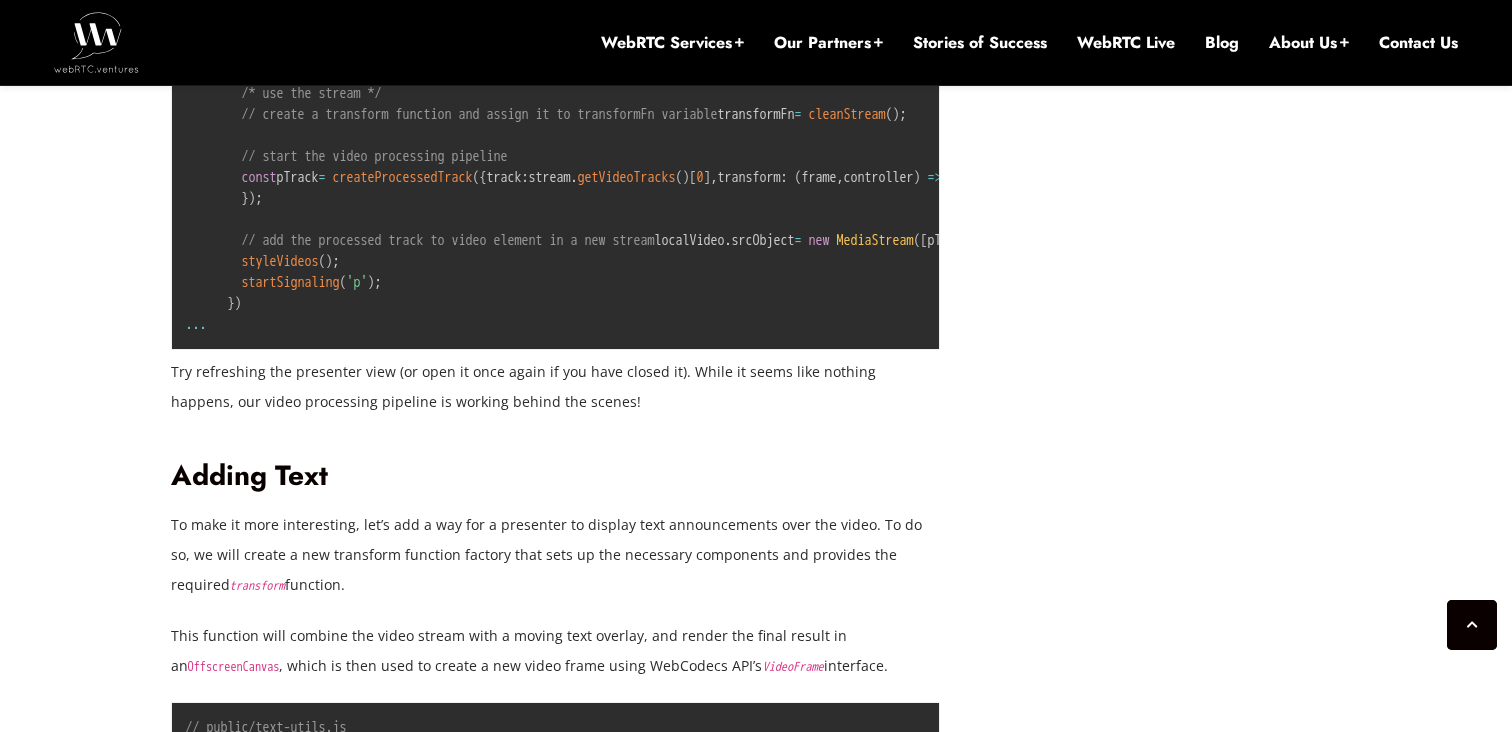 scroll, scrollTop: 6157, scrollLeft: 0, axis: vertical 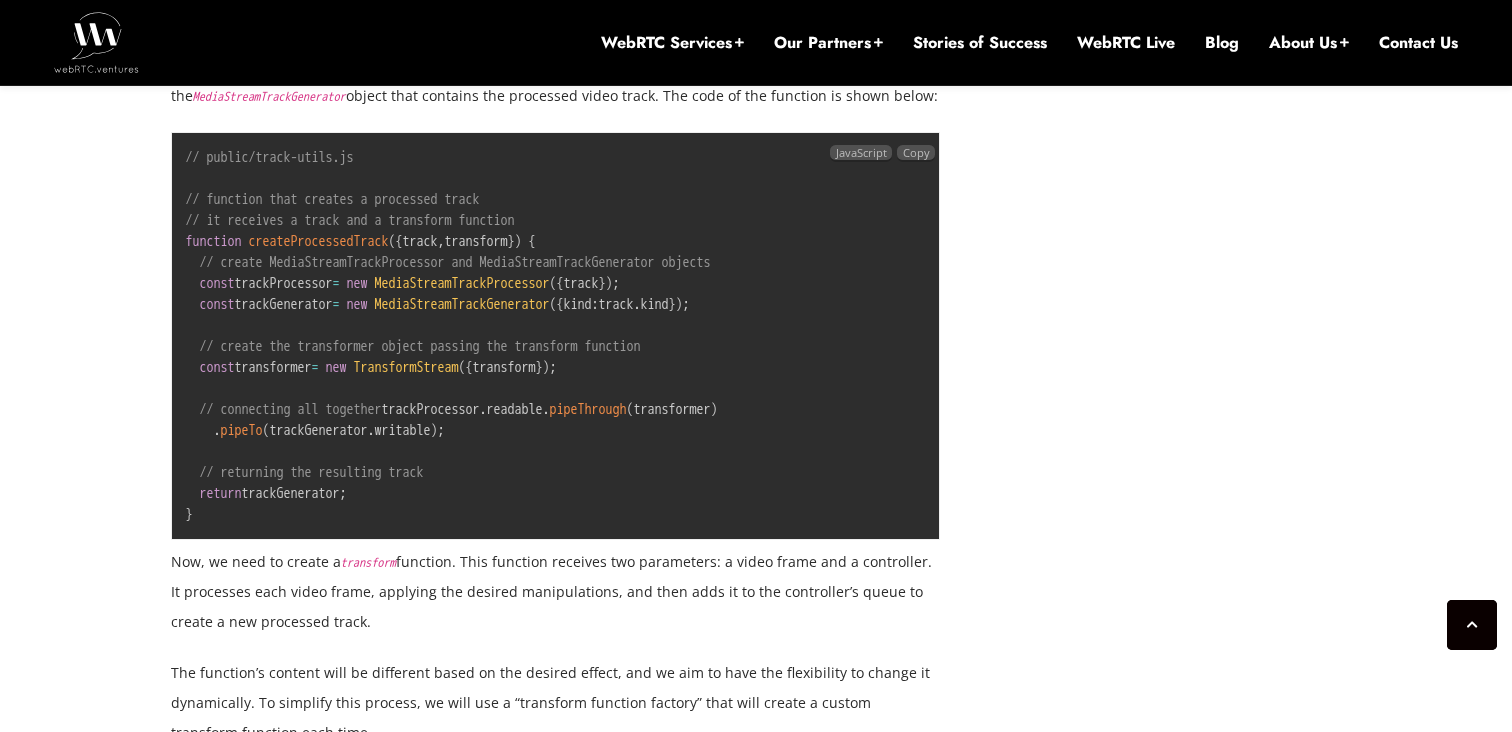 click on "createProcessedTrack" at bounding box center [319, 241] 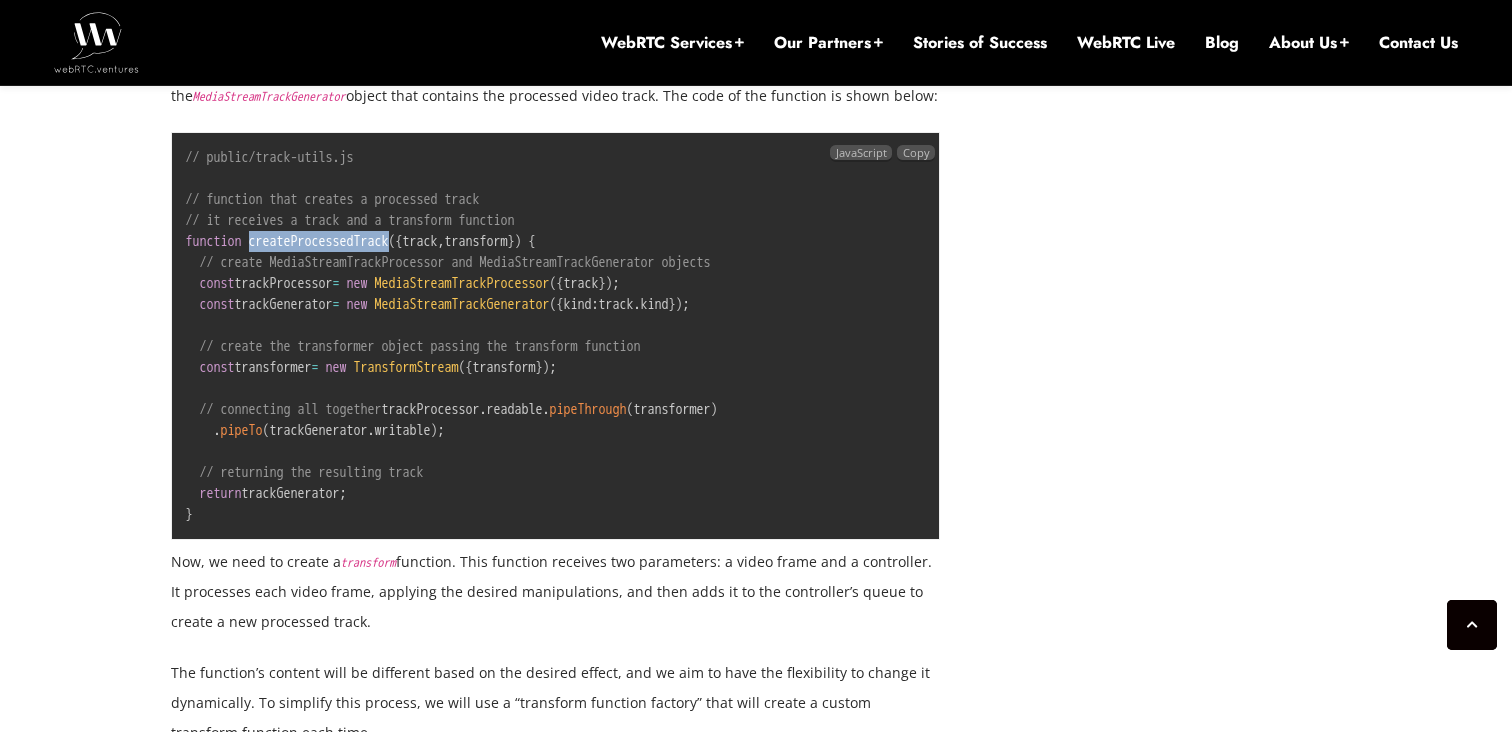 click on "createProcessedTrack" at bounding box center (319, 241) 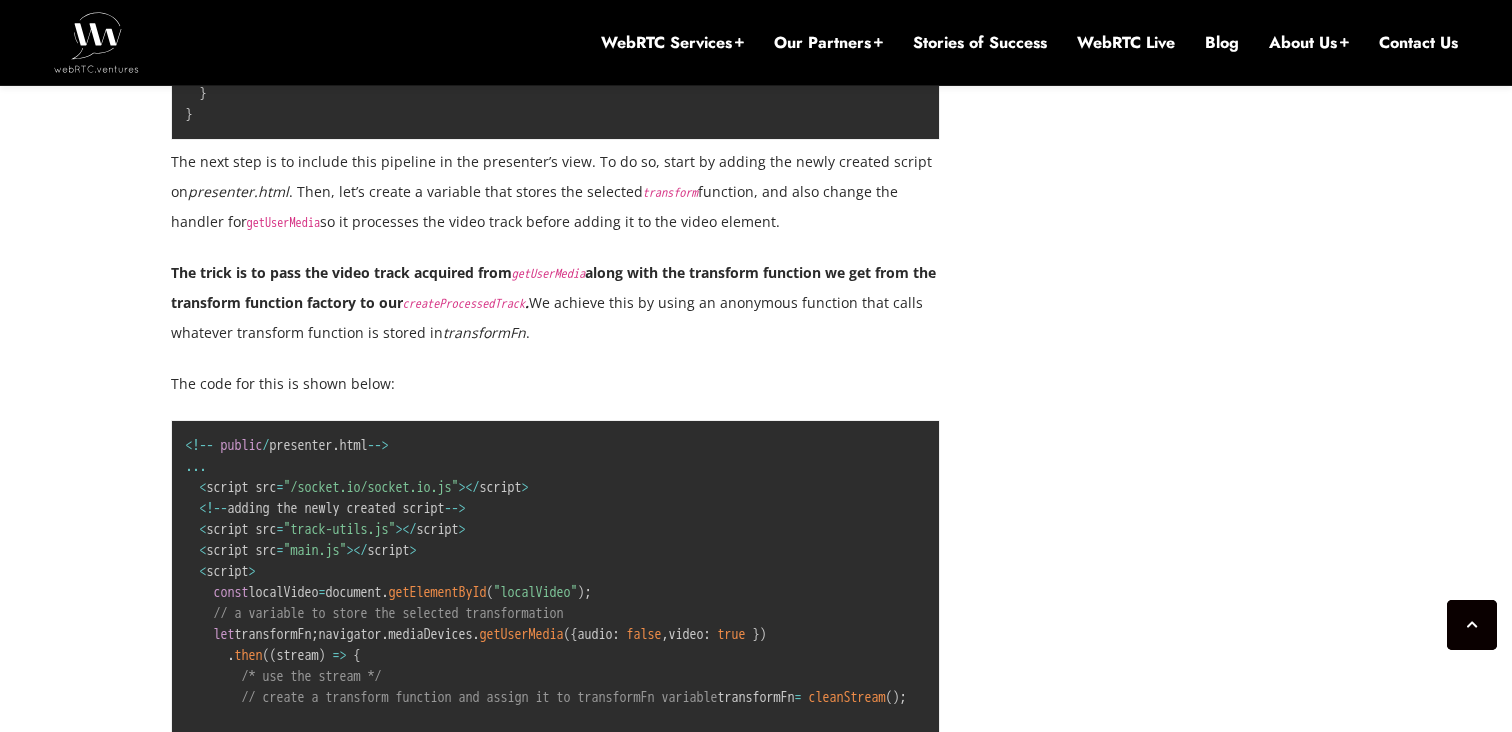 scroll, scrollTop: 5040, scrollLeft: 0, axis: vertical 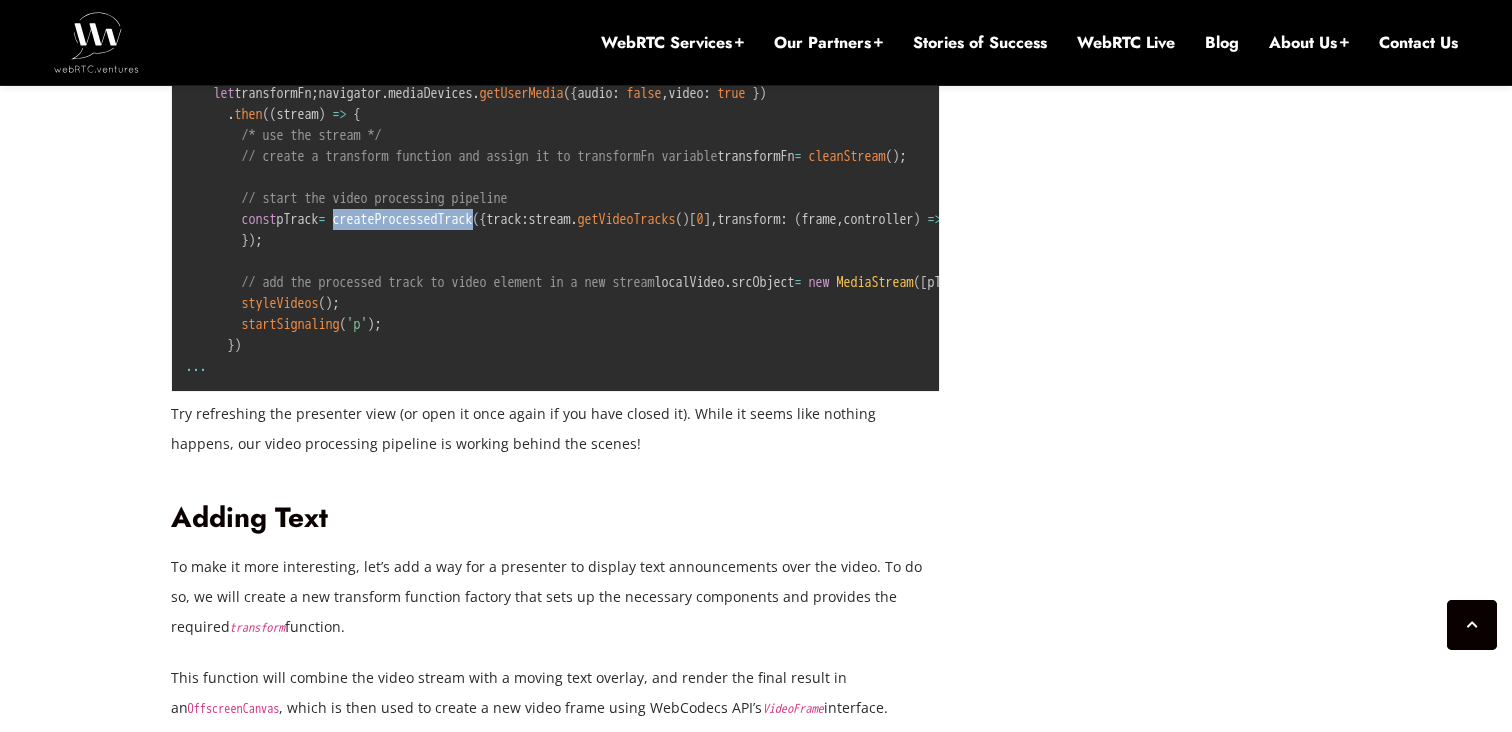 click on "createProcessedTrack" at bounding box center (403, 219) 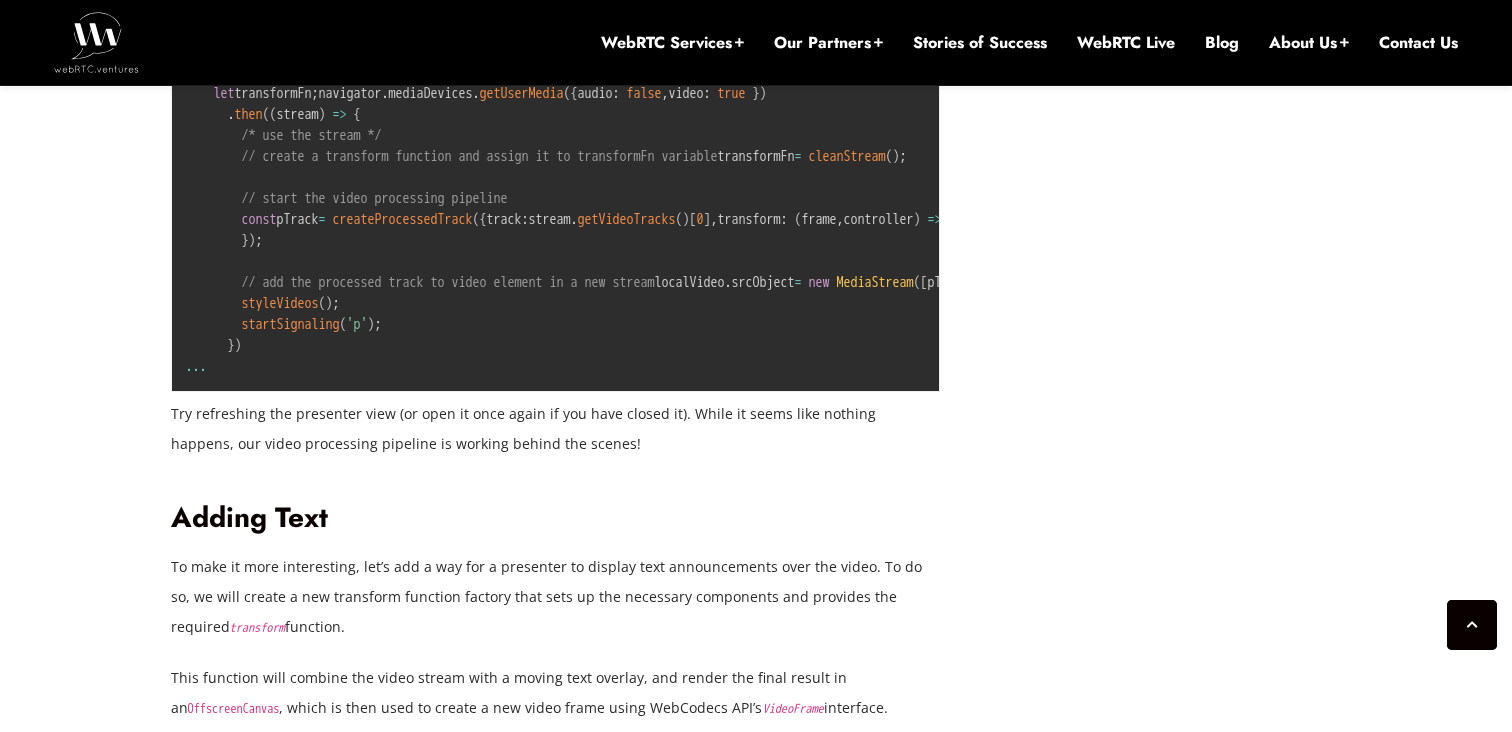 click on "transformFn" at bounding box center (987, 219) 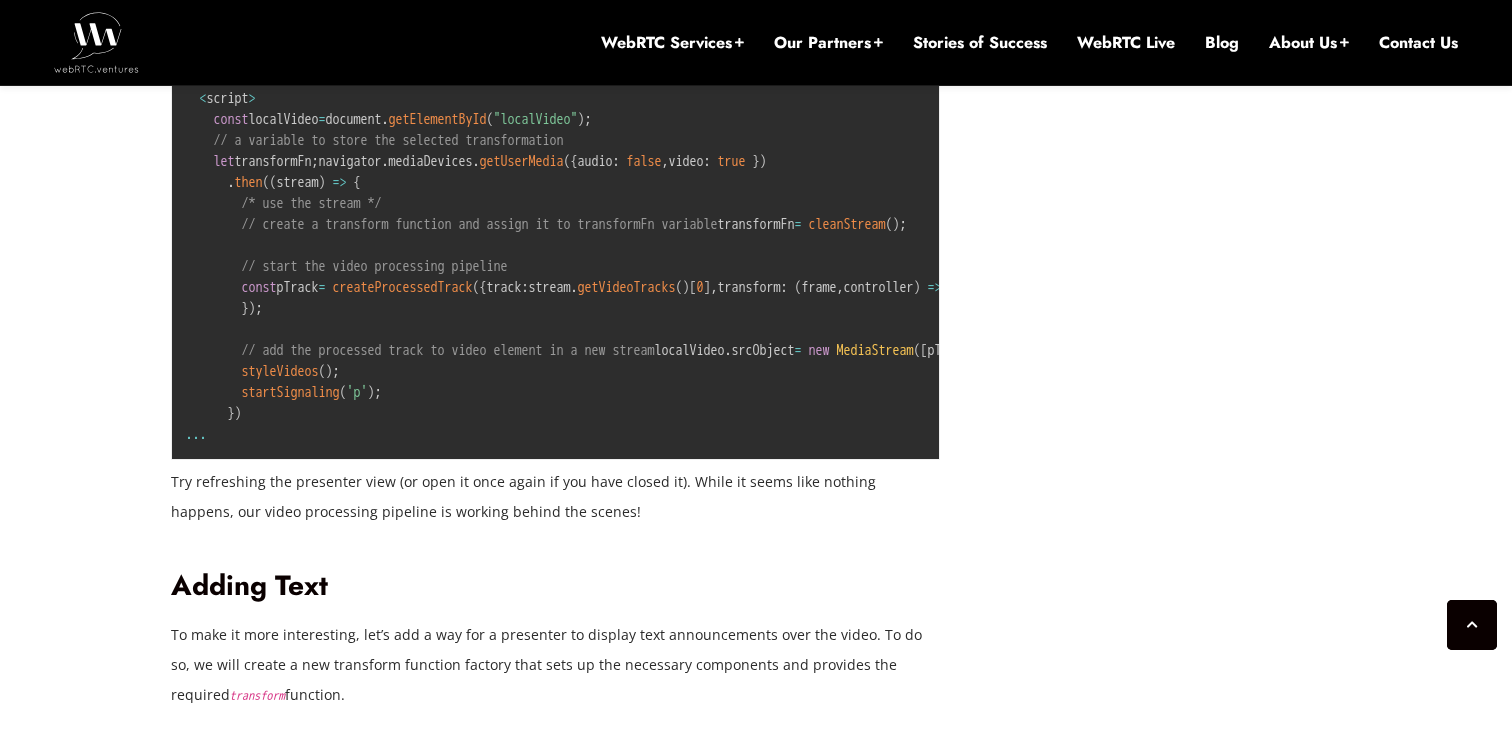 scroll, scrollTop: 4971, scrollLeft: 0, axis: vertical 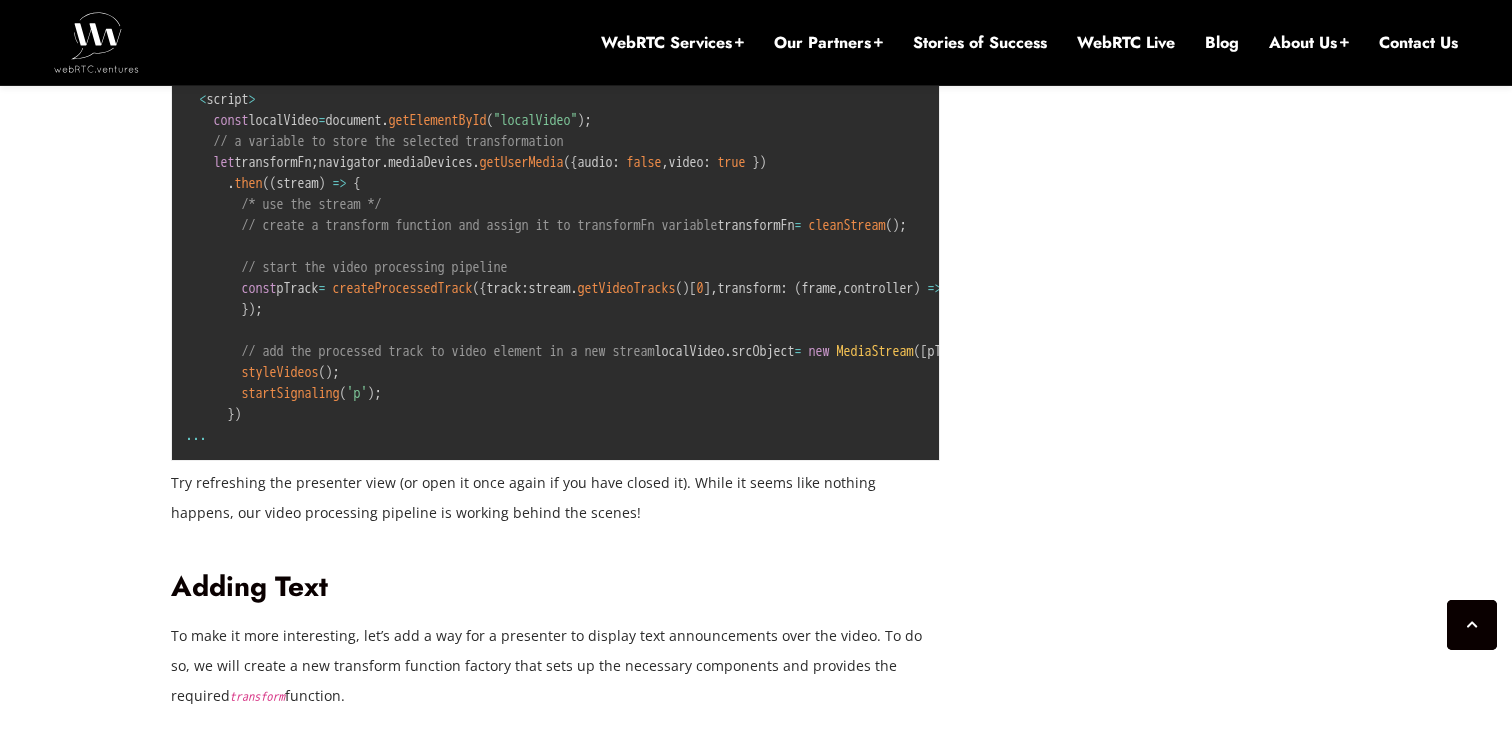 click on "< ! --   public / presenter . html  -- >
...
< script src = "/socket.io/socket.io.js" > < / script >
< ! --  adding the newly created script  -- >
< script src = "track-utils.js" > < / script >
< script src = "main.js" > < / script >
< script >
const  localVideo  =  document . getElementById ( "localVideo" ) ;
// a variable to store the selected transformation
let  transformFn ;
navigator . mediaDevices
. getUserMedia ( {  audio :   false ,  video :   true   } )
. then ( ( stream )   = >   {
/* use the stream */
// create a transform function and assign it to transformFn variable
transformFn  =   cleanStream ( ) ;
// start the video processing pipeline
const  pTrack  =   createProcessedTrack ( {
track :  stream . getVideoTracks ( ) [ 0 ] ,
transform :   ( frame ,  controller )   = >   transformFn ( frame ,  controller )
} ) ;
localVideo . srcObject" at bounding box center [669, 204] 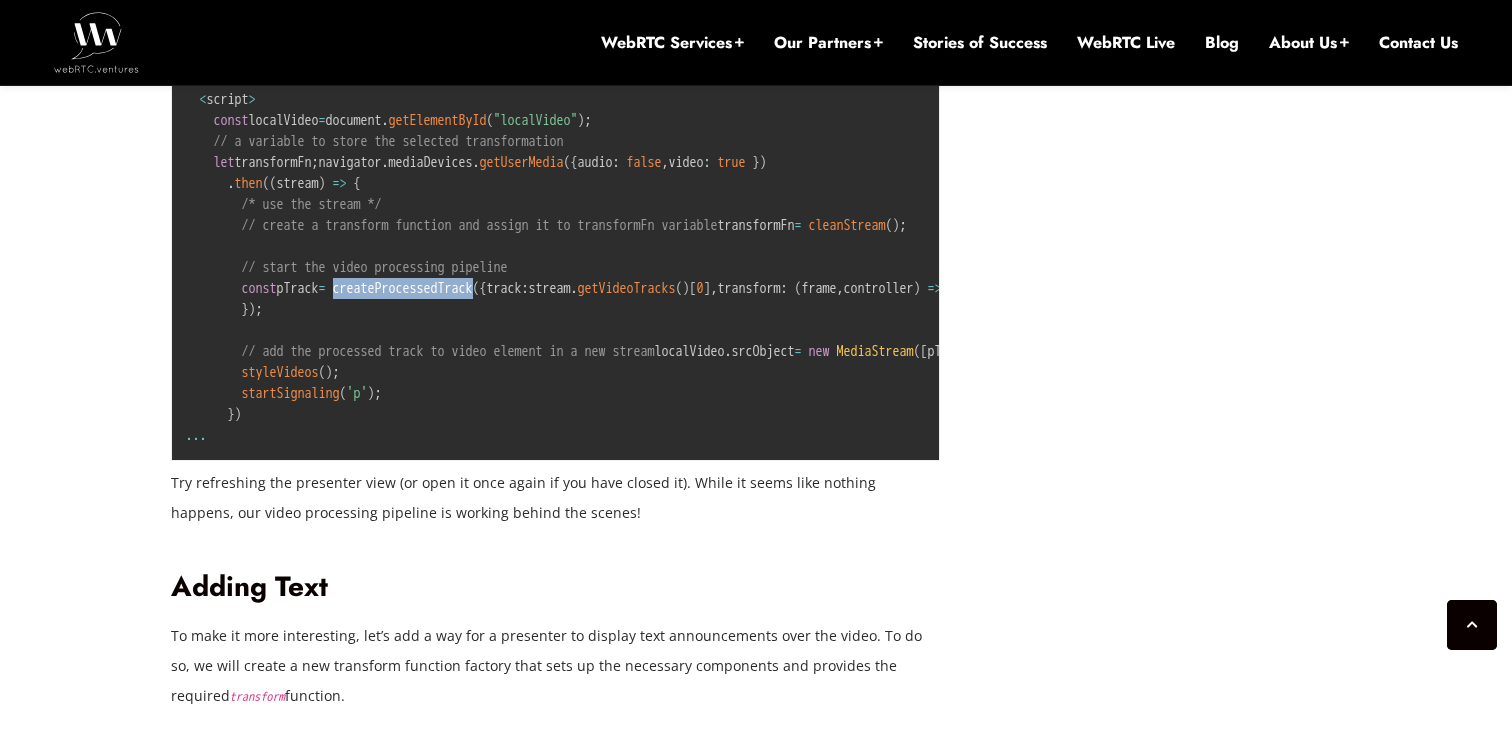 click on "createProcessedTrack" at bounding box center [403, 288] 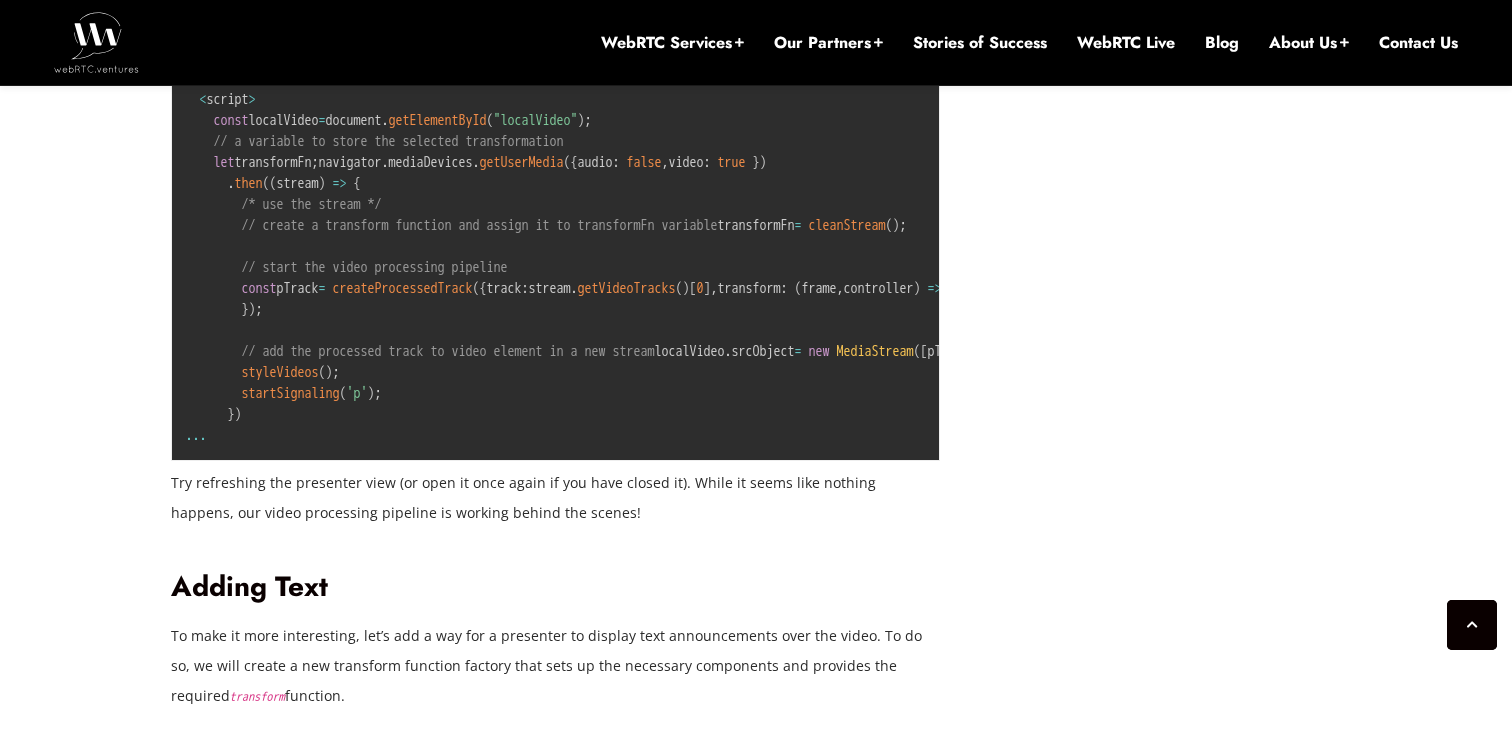 scroll, scrollTop: 3443, scrollLeft: 0, axis: vertical 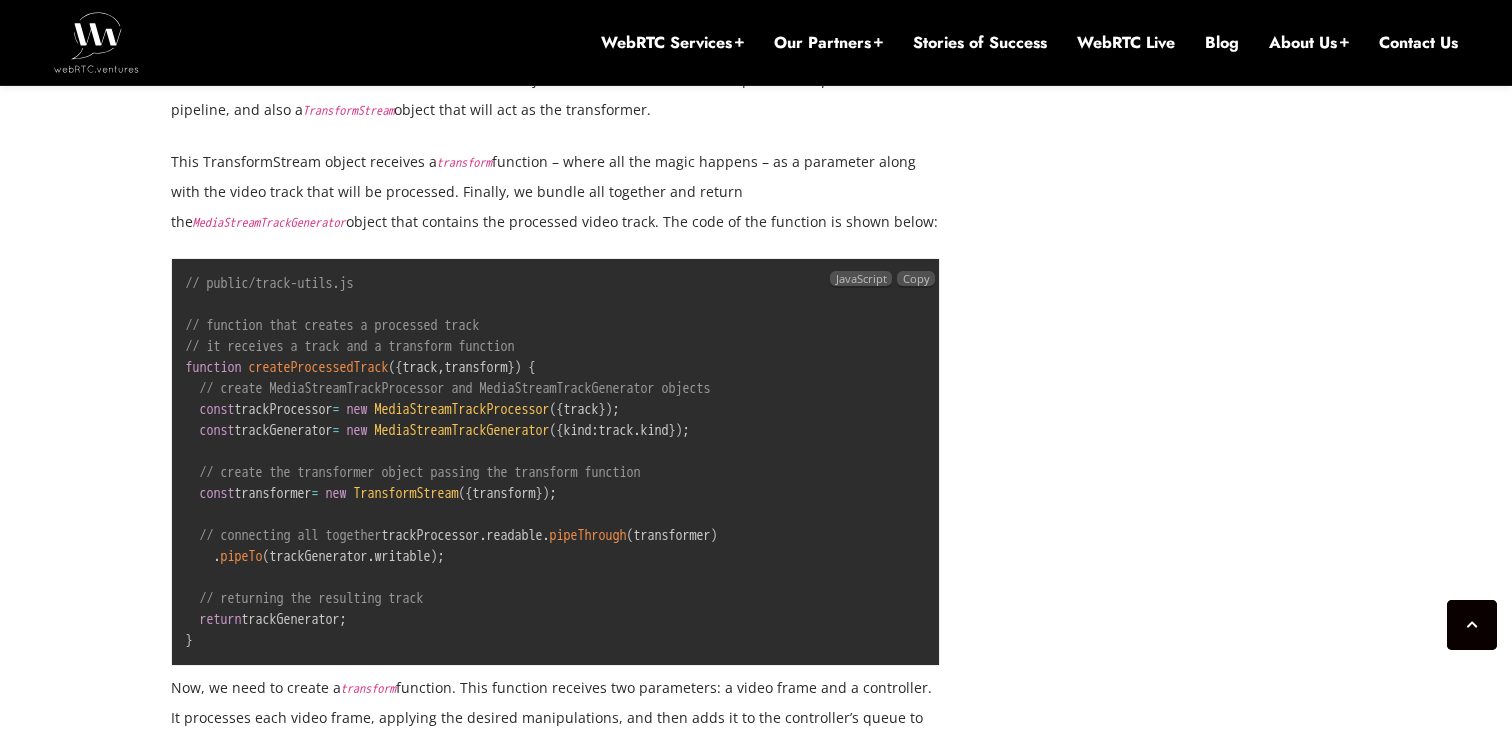 click on "// public/track-utils.js
// function that creates a processed track
// it receives a track and a transform function
function   createProcessedTrack ( {  track ,  transform  } )   {
// create MediaStreamTrackProcessor and MediaStreamTrackGenerator objects
const  trackProcessor  =   new   MediaStreamTrackProcessor ( {  track  } ) ;
const  trackGenerator  =   new   MediaStreamTrackGenerator ( {  kind :  track . kind  } ) ;
// create the transformer object passing the transform function
const  transformer  =   new   TransformStream ( {  transform  } ) ;
// connecting all together
trackProcessor . readable
. pipeThrough ( transformer )
. pipeTo ( trackGenerator . writable ) ;
// returning the resulting track
return  trackGenerator ;
}" at bounding box center (452, 462) 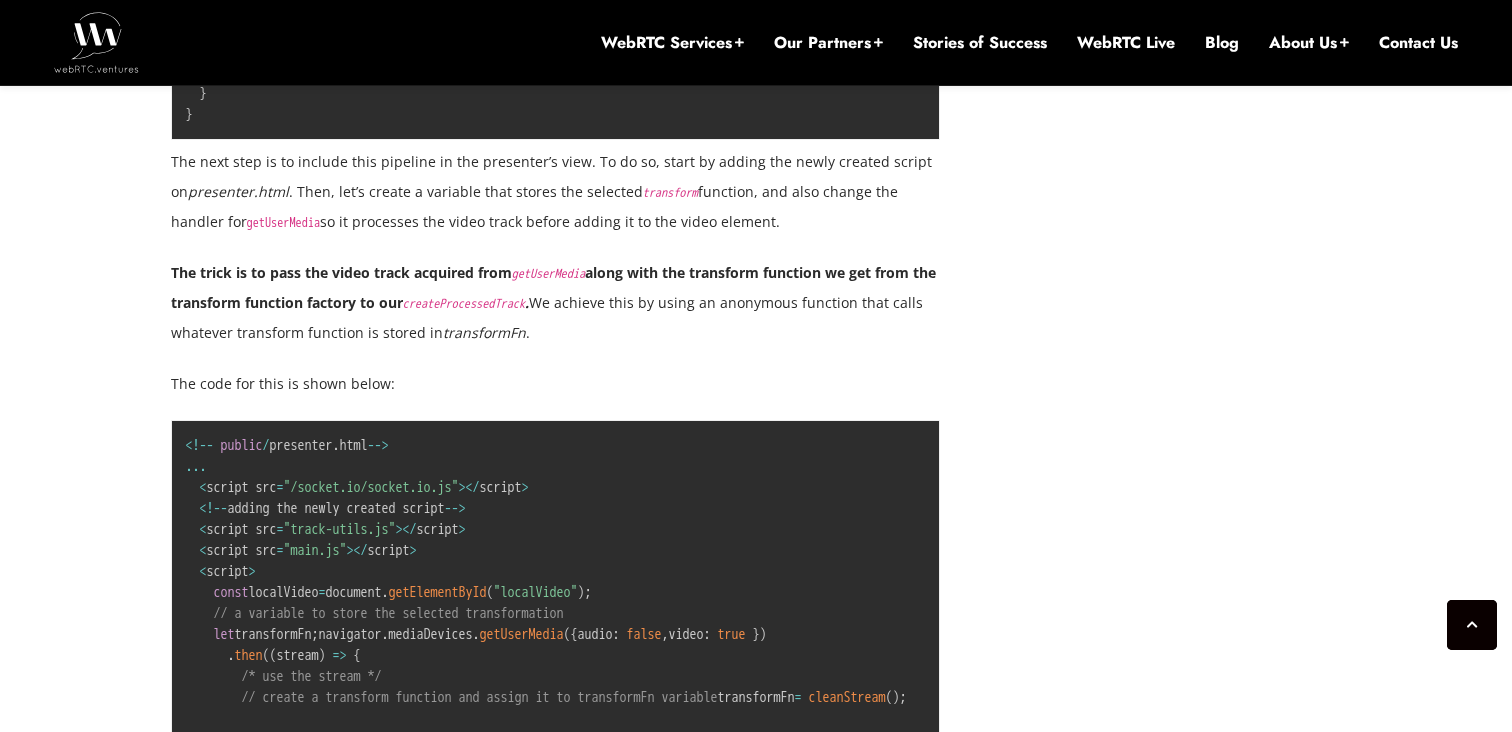 scroll, scrollTop: 5040, scrollLeft: 0, axis: vertical 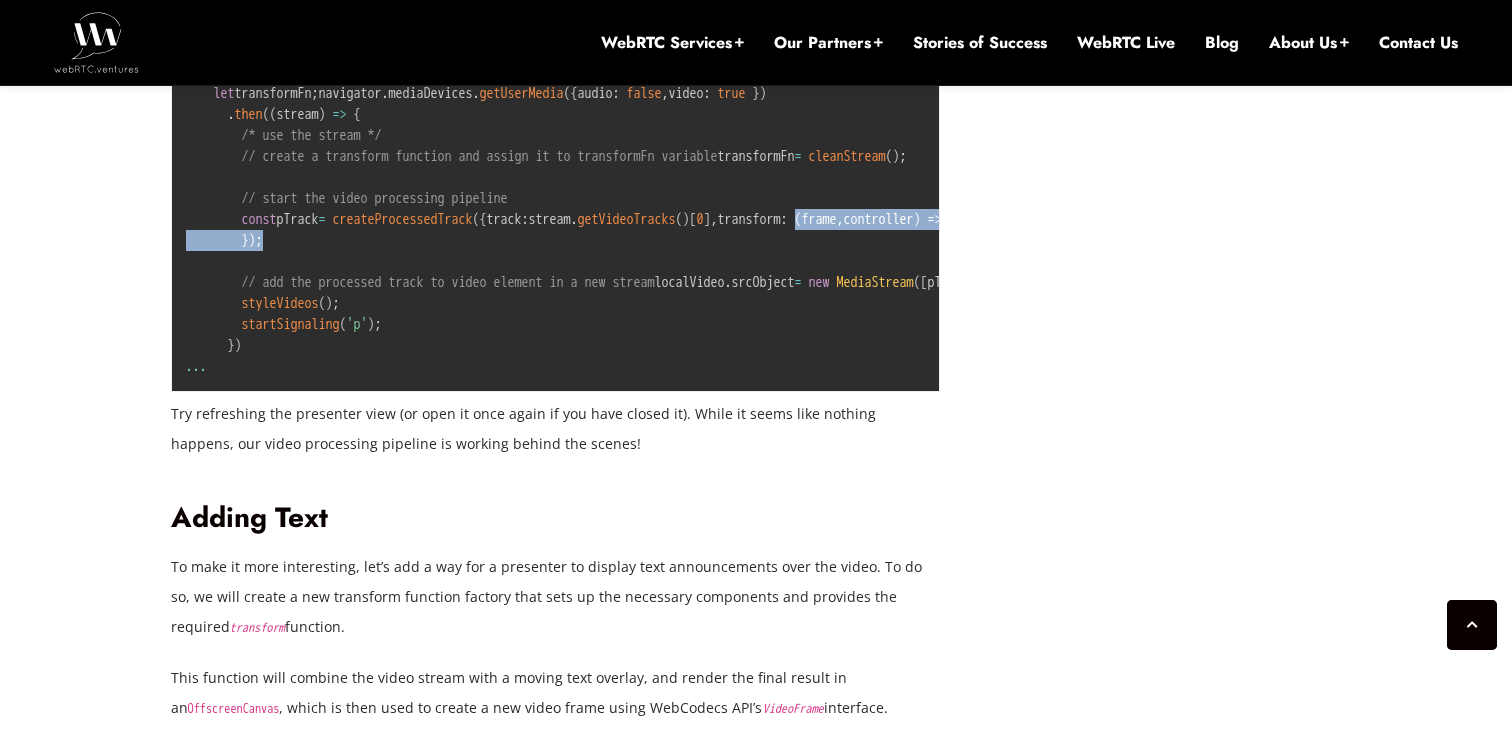 drag, startPoint x: 361, startPoint y: 412, endPoint x: 538, endPoint y: 428, distance: 177.7217 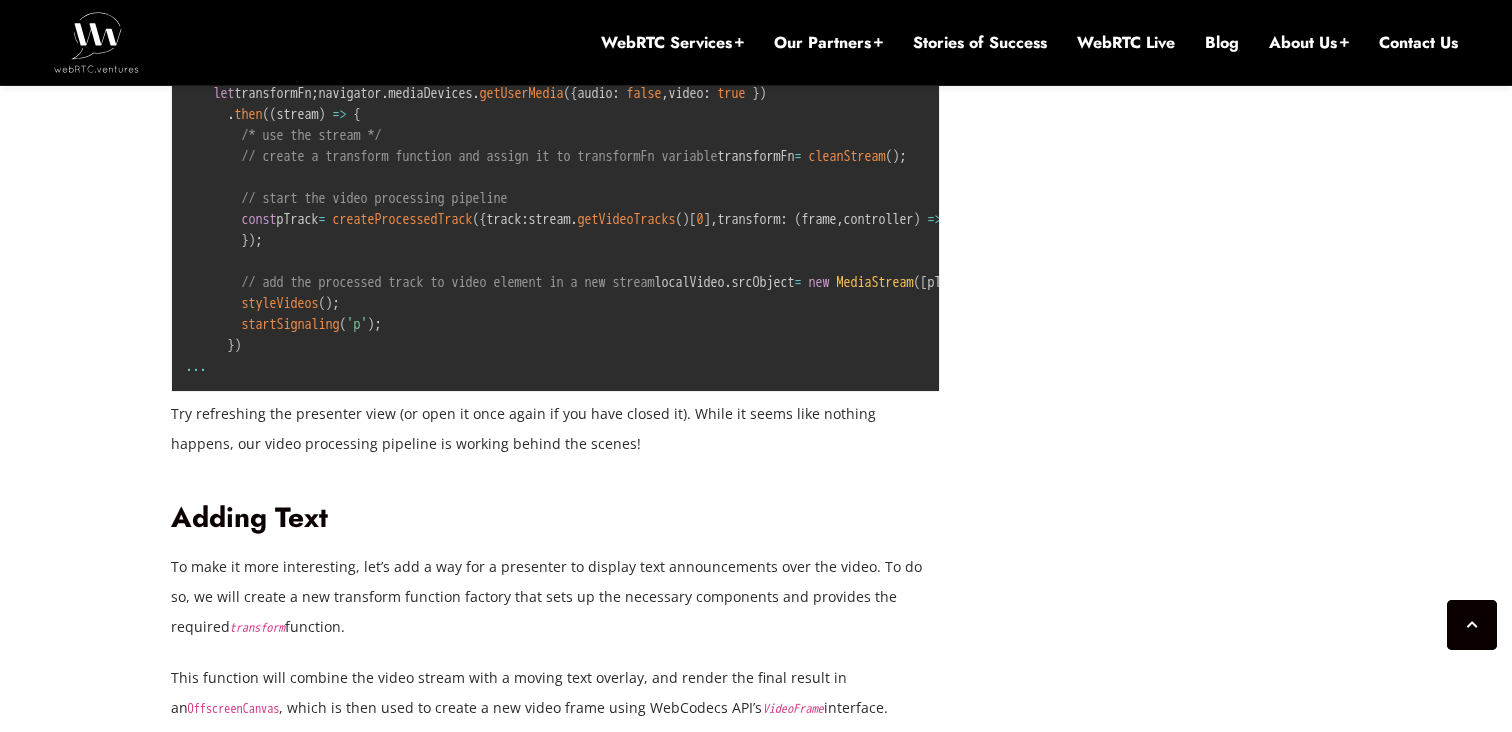 click on "transformFn" at bounding box center (987, 219) 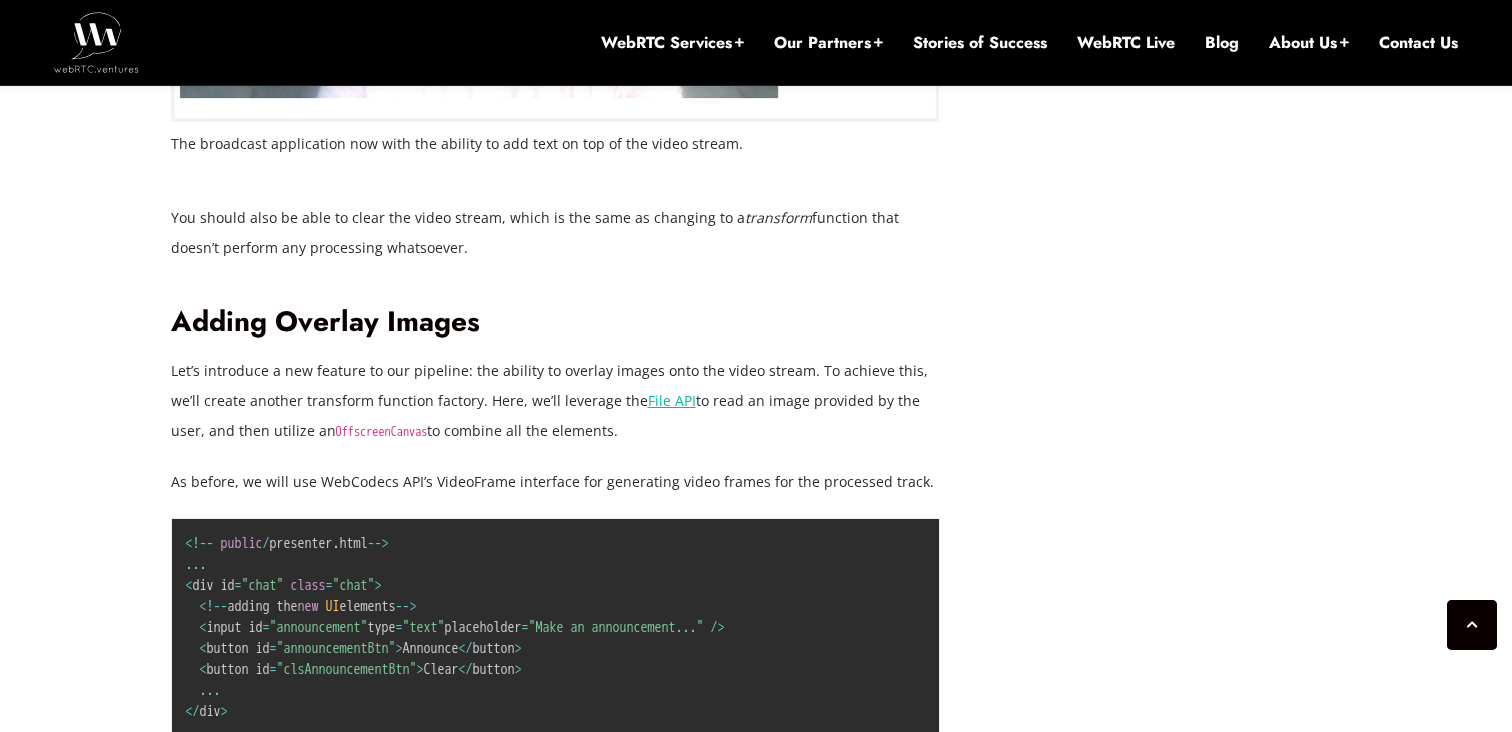 scroll, scrollTop: 9271, scrollLeft: 0, axis: vertical 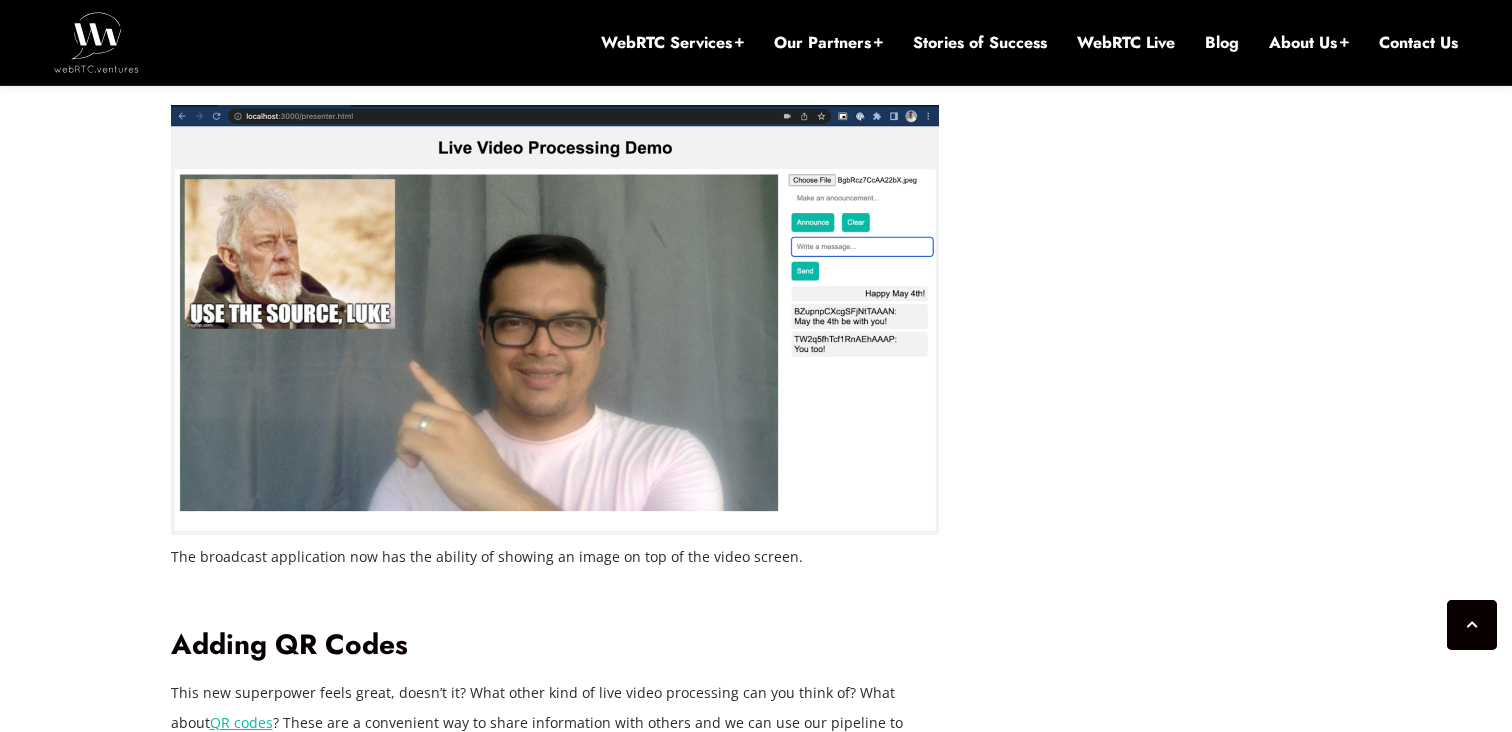 drag, startPoint x: 348, startPoint y: 584, endPoint x: 428, endPoint y: 584, distance: 80 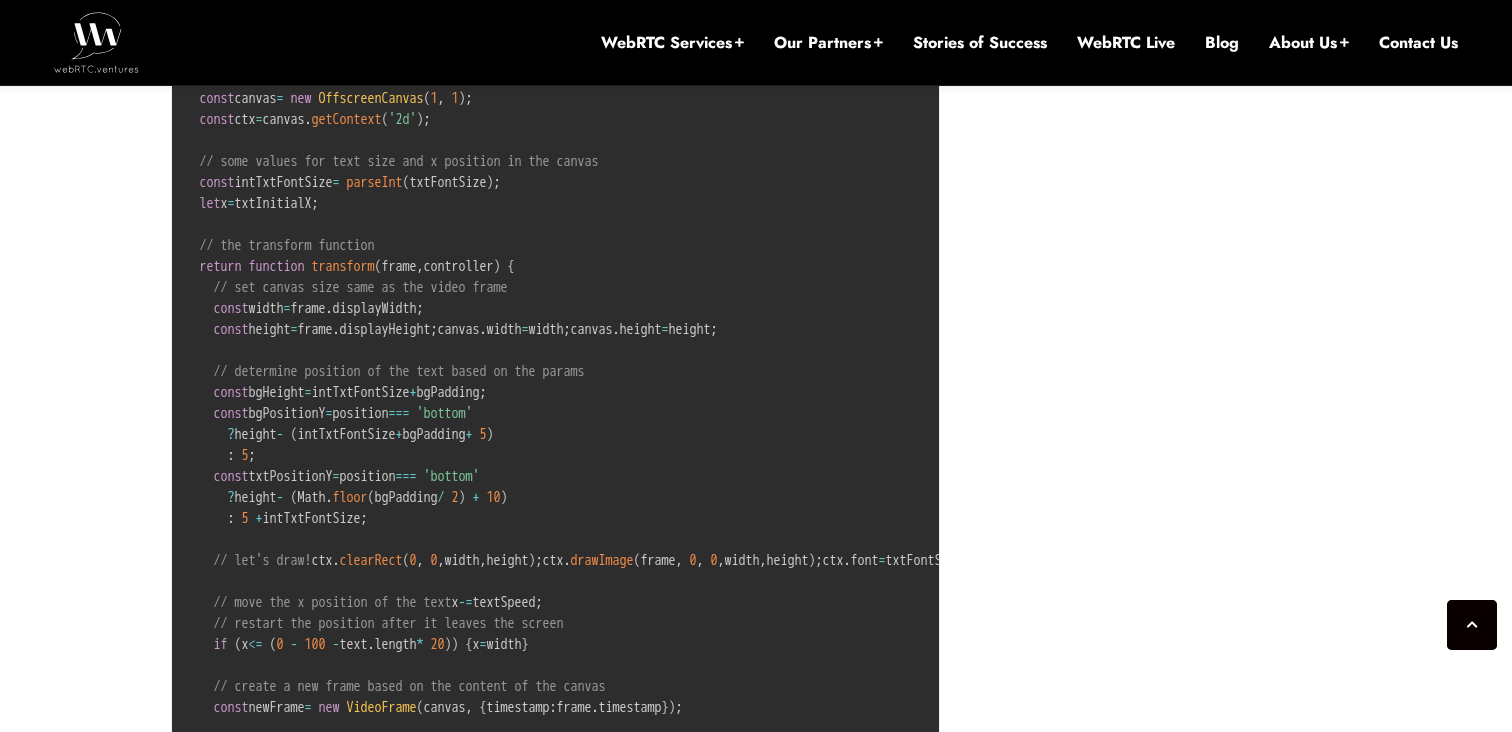 scroll, scrollTop: 5861, scrollLeft: 0, axis: vertical 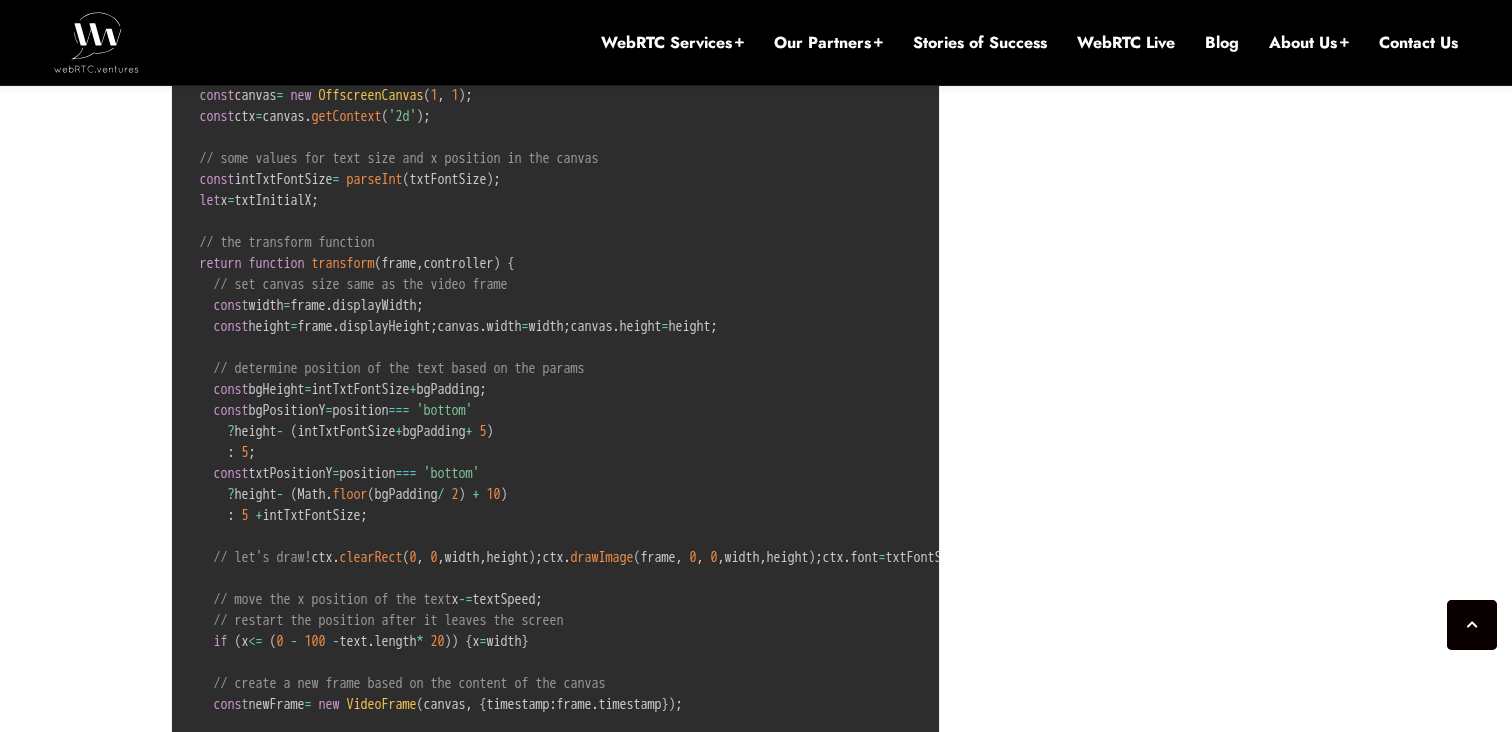 click on "// public/text-utils.js
...
// a customizable transform function factory for adding text
// let's add some default values
function   showText ( {
text ,
txtInitialX ,
txtColor  =   'white' ,
txtFontSize  =   '48px' ,
txtFont  =   'serif' ,
textSpeed  =   2 ,
bgColor  =   '#08b9a6' ,
bgPadding  =   10 ,
position  =   'top'
} )   {
// an ofscreencanvas for drawing video frame and text
const  canvas  =   new   OffscreenCanvas ( 1 ,   1 ) ;
const  ctx  =  canvas . getContext ( '2d' ) ;
// some values for text size and x position in the canvas
const  intTxtFontSize  =   parseInt ( txtFontSize ) ;
let  x  =  txtInitialX ;
// the transform function
return   function   transform ( frame ,  controller )   {
// set canvas size same as the video frame
const  width  =  frame . displayWidth ;
const  height  =  frame . displayHeight ;
canvas . width  =  width ;
canvas . height  =  height ;
const  bgHeight  = +" at bounding box center (1050, 379) 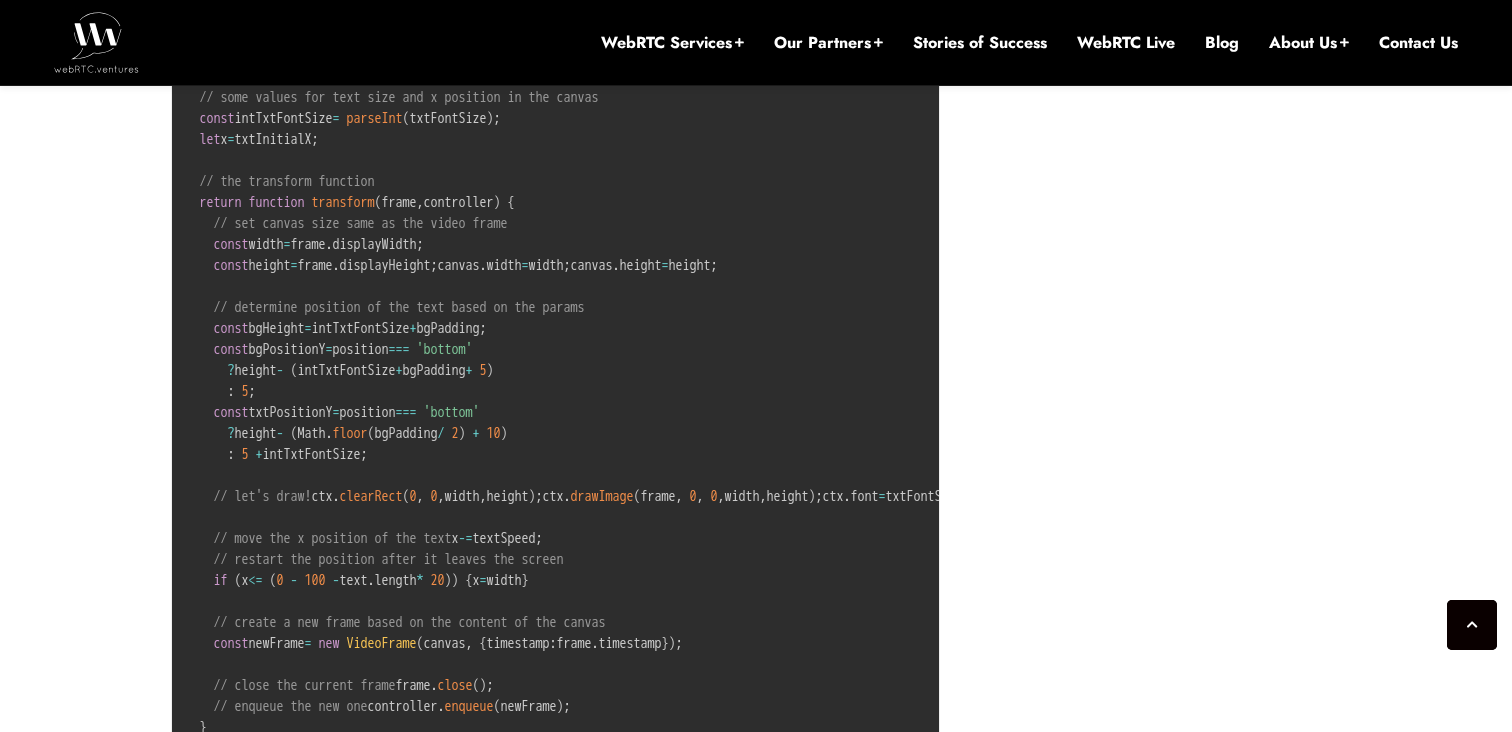 scroll, scrollTop: 5929, scrollLeft: 0, axis: vertical 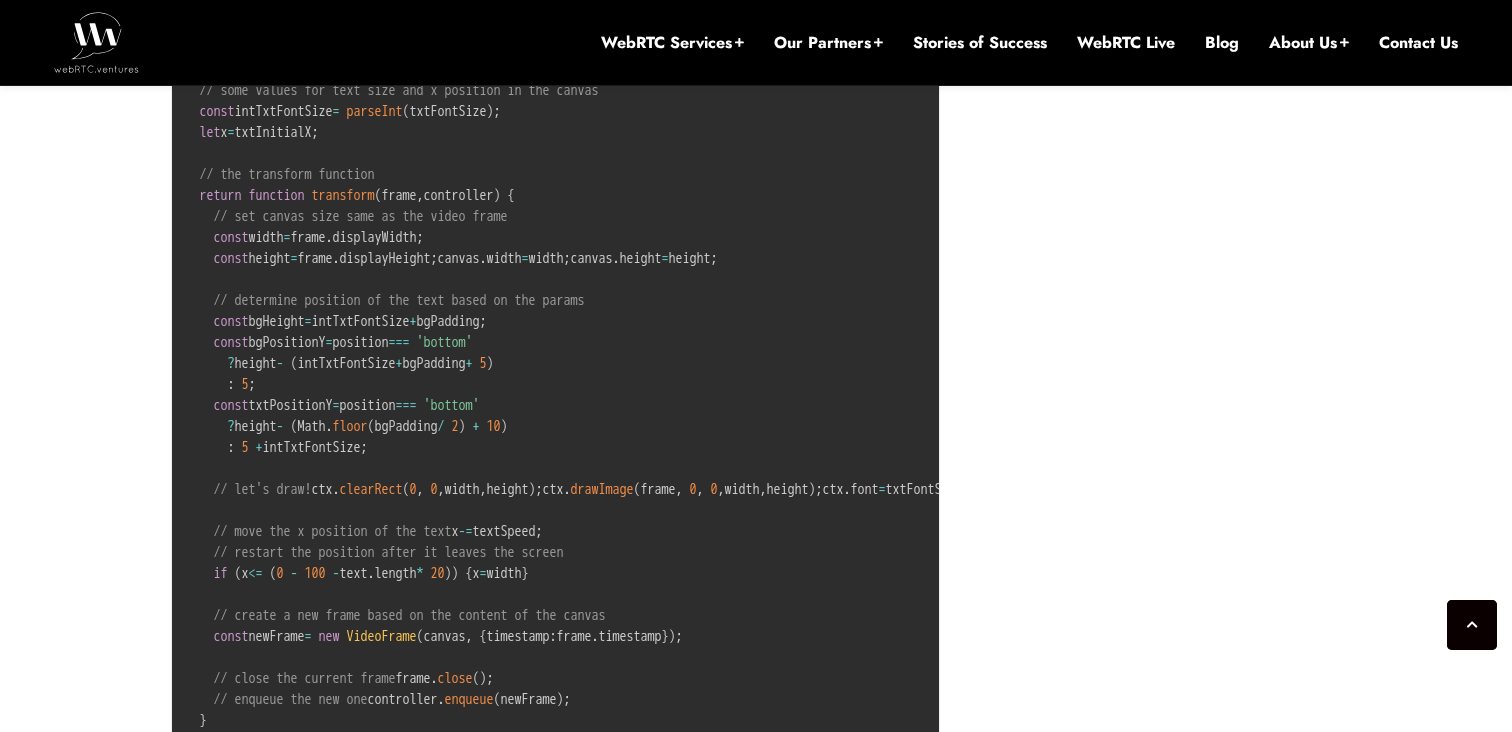 click on "// public/text-utils.js
...
// a customizable transform function factory for adding text
// let's add some default values
function   showText ( {
text ,
txtInitialX ,
txtColor  =   'white' ,
txtFontSize  =   '48px' ,
txtFont  =   'serif' ,
textSpeed  =   2 ,
bgColor  =   '#08b9a6' ,
bgPadding  =   10 ,
position  =   'top'
} )   {
// an ofscreencanvas for drawing video frame and text
const  canvas  =   new   OffscreenCanvas ( 1 ,   1 ) ;
const  ctx  =  canvas . getContext ( '2d' ) ;
// some values for text size and x position in the canvas
const  intTxtFontSize  =   parseInt ( txtFontSize ) ;
let  x  =  txtInitialX ;
// the transform function
return   function   transform ( frame ,  controller )   {
// set canvas size same as the video frame
const  width  =  frame . displayWidth ;
const  height  =  frame . displayHeight ;
canvas . width  =  width ;
canvas . height  =  height ;
const  bgHeight  = +" at bounding box center (1050, 311) 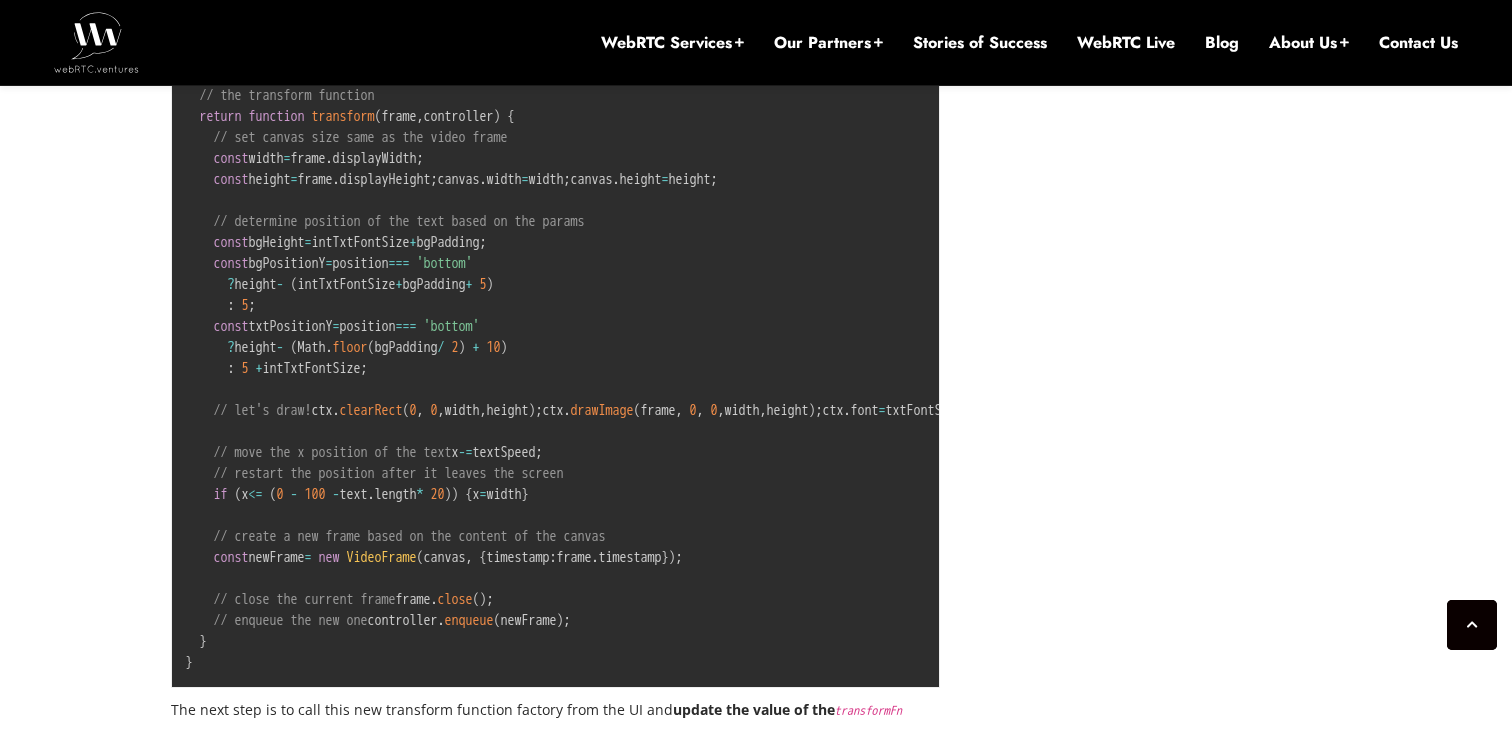 scroll, scrollTop: 6012, scrollLeft: 0, axis: vertical 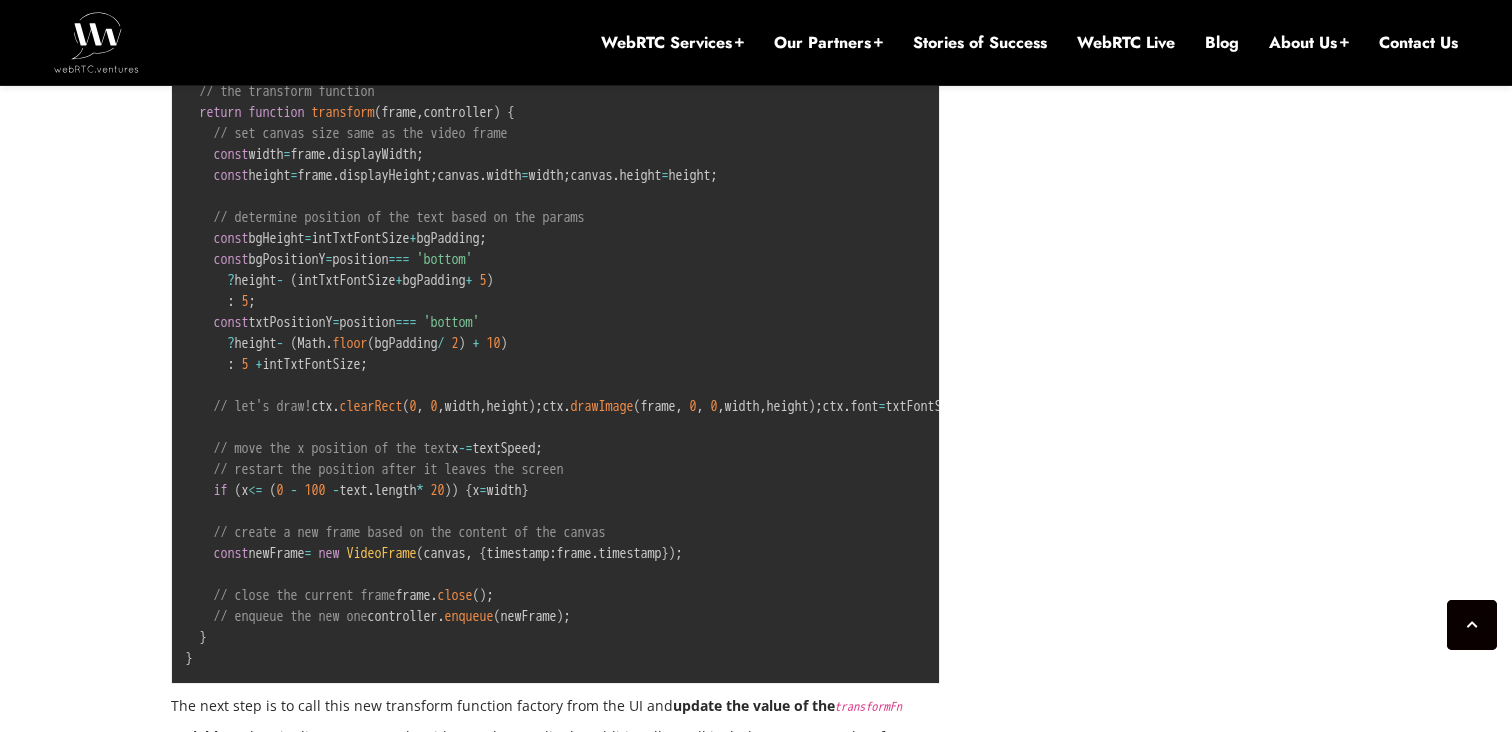 click on "transform" at bounding box center (343, 112) 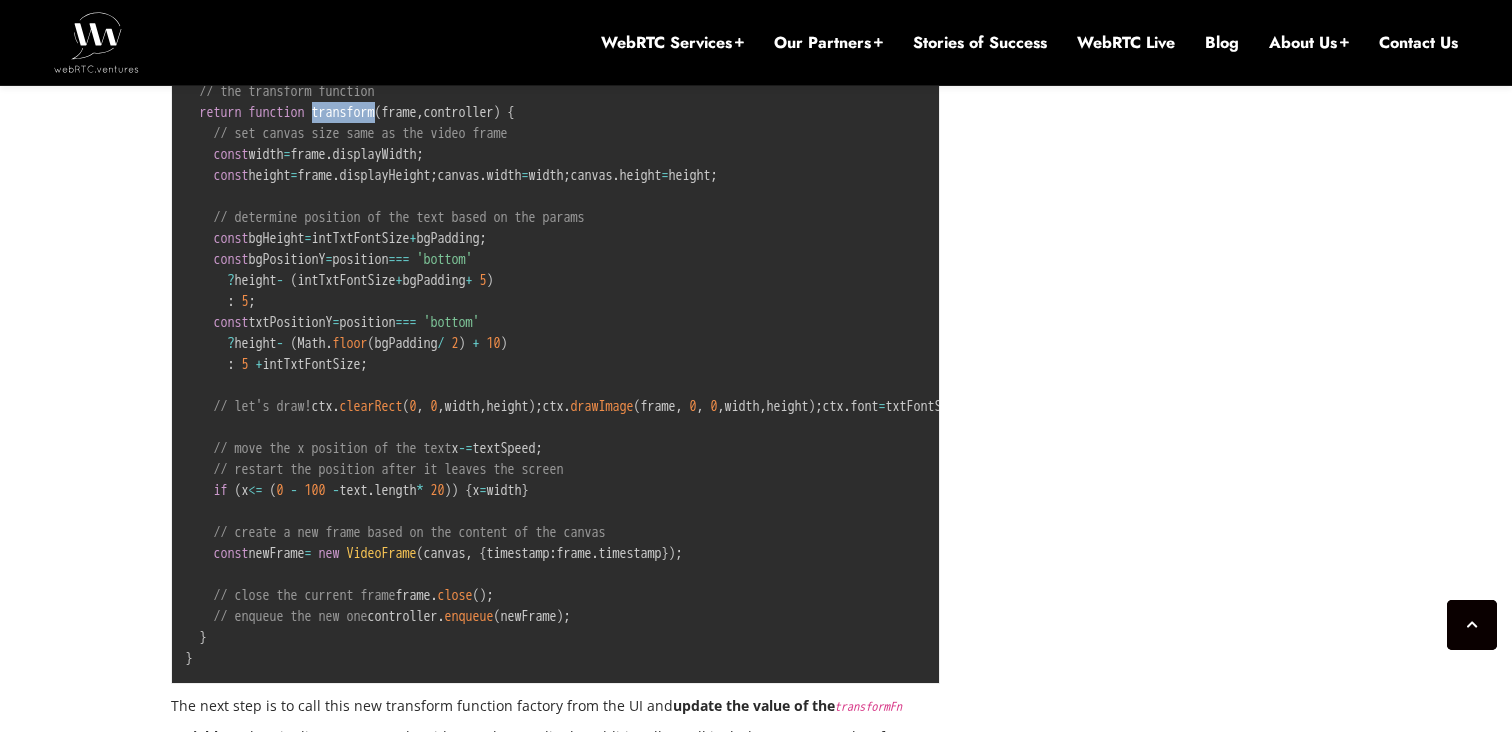 click on "transform" at bounding box center (343, 112) 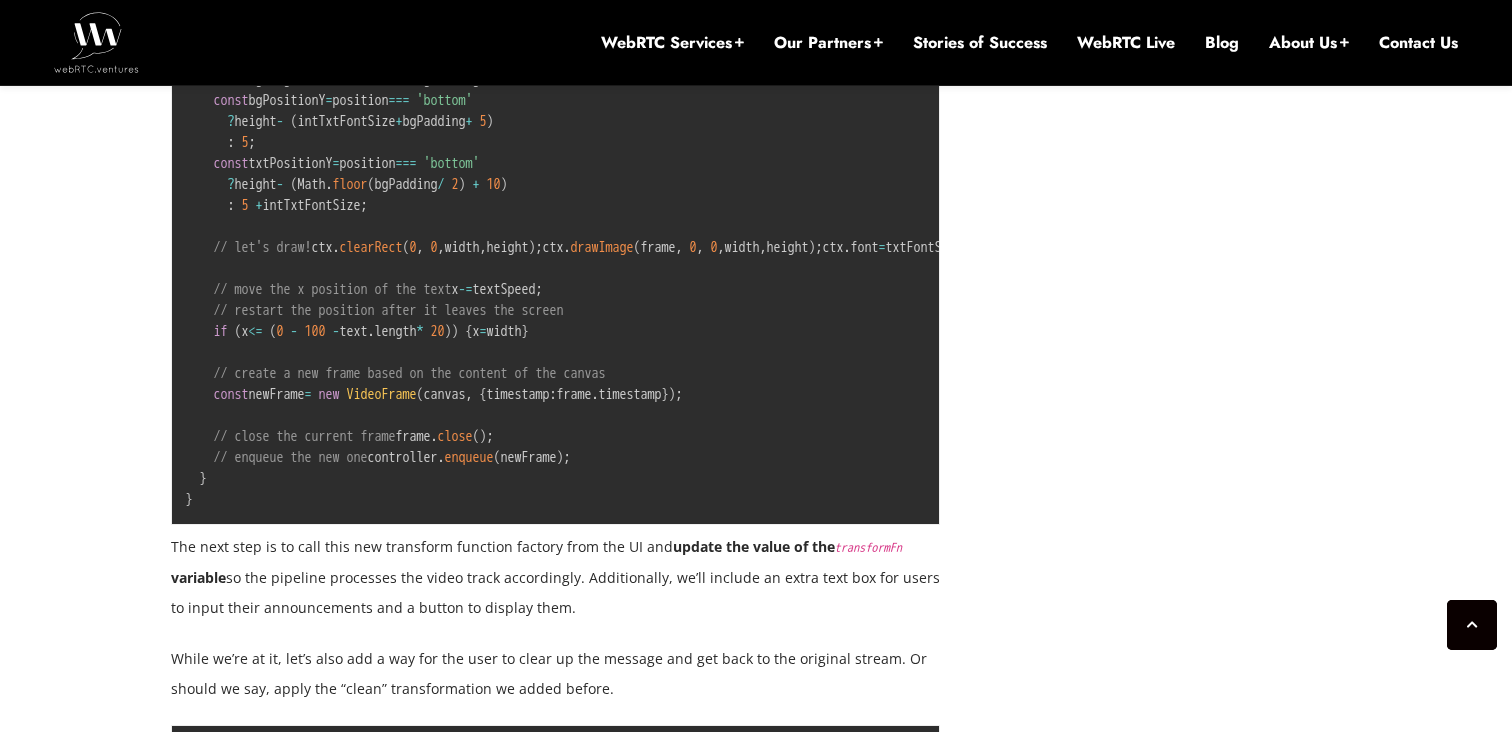 scroll, scrollTop: 6174, scrollLeft: 0, axis: vertical 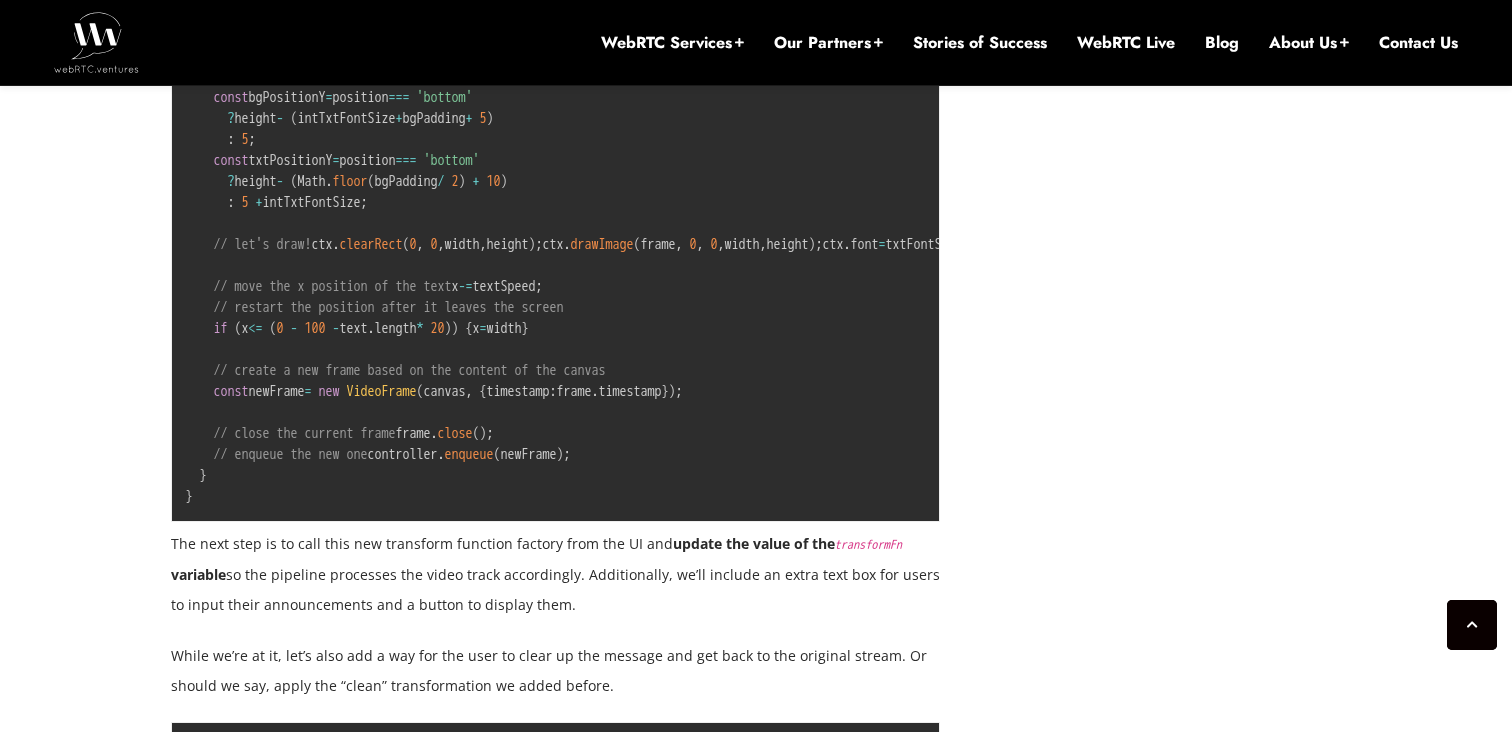 click on "// public/text-utils.js
...
// a customizable transform function factory for adding text
// let's add some default values
function   showText ( {
text ,
txtInitialX ,
txtColor  =   'white' ,
txtFontSize  =   '48px' ,
txtFont  =   'serif' ,
textSpeed  =   2 ,
bgColor  =   '#08b9a6' ,
bgPadding  =   10 ,
position  =   'top'
} )   {
// an ofscreencanvas for drawing video frame and text
const  canvas  =   new   OffscreenCanvas ( 1 ,   1 ) ;
const  ctx  =  canvas . getContext ( '2d' ) ;
// some values for text size and x position in the canvas
const  intTxtFontSize  =   parseInt ( txtFontSize ) ;
let  x  =  txtInitialX ;
// the transform function
return   function   transform ( frame ,  controller )   {
// set canvas size same as the video frame
const  width  =  frame . displayWidth ;
const  height  =  frame . displayHeight ;
canvas . width  =  width ;
canvas . height  =  height ;
const  bgHeight  = +" at bounding box center (1050, 66) 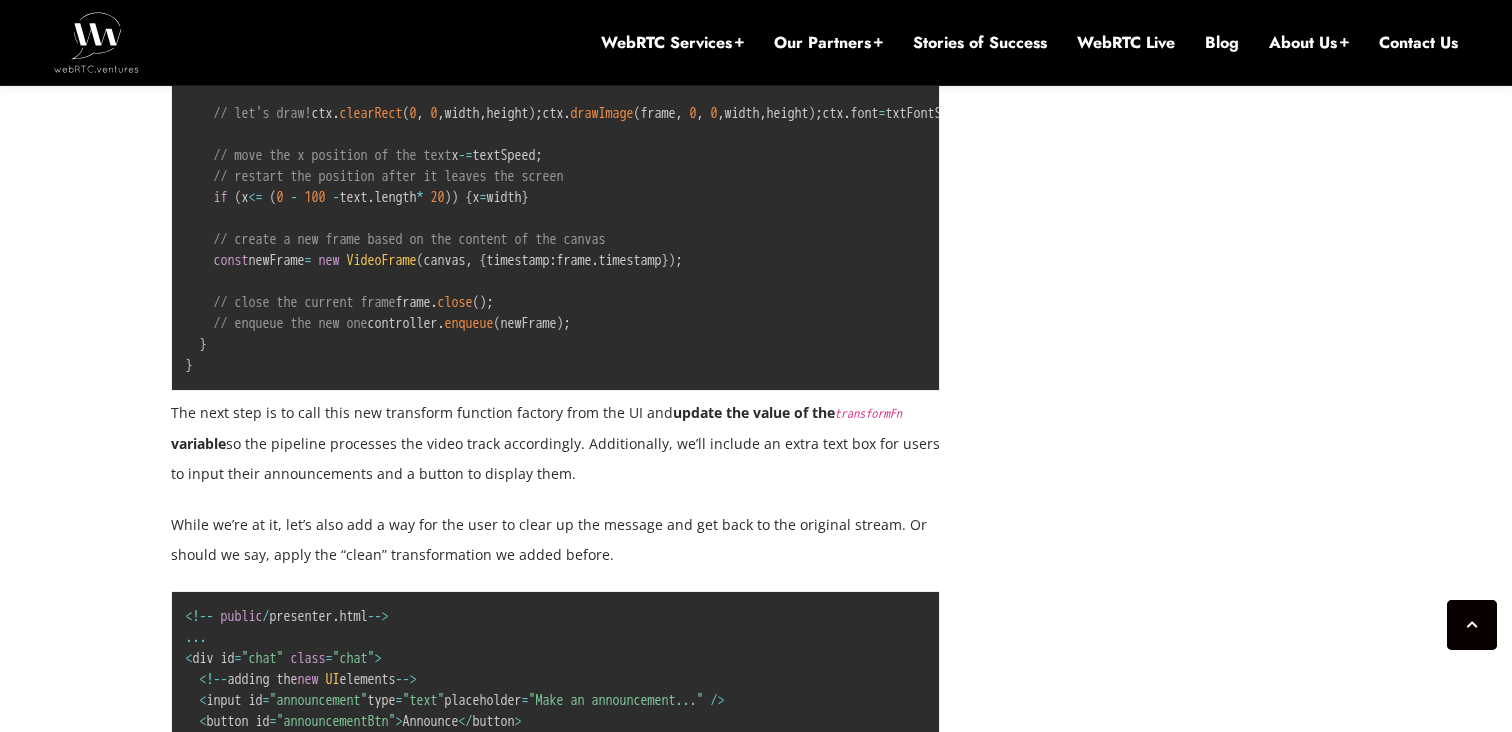 scroll, scrollTop: 6314, scrollLeft: 0, axis: vertical 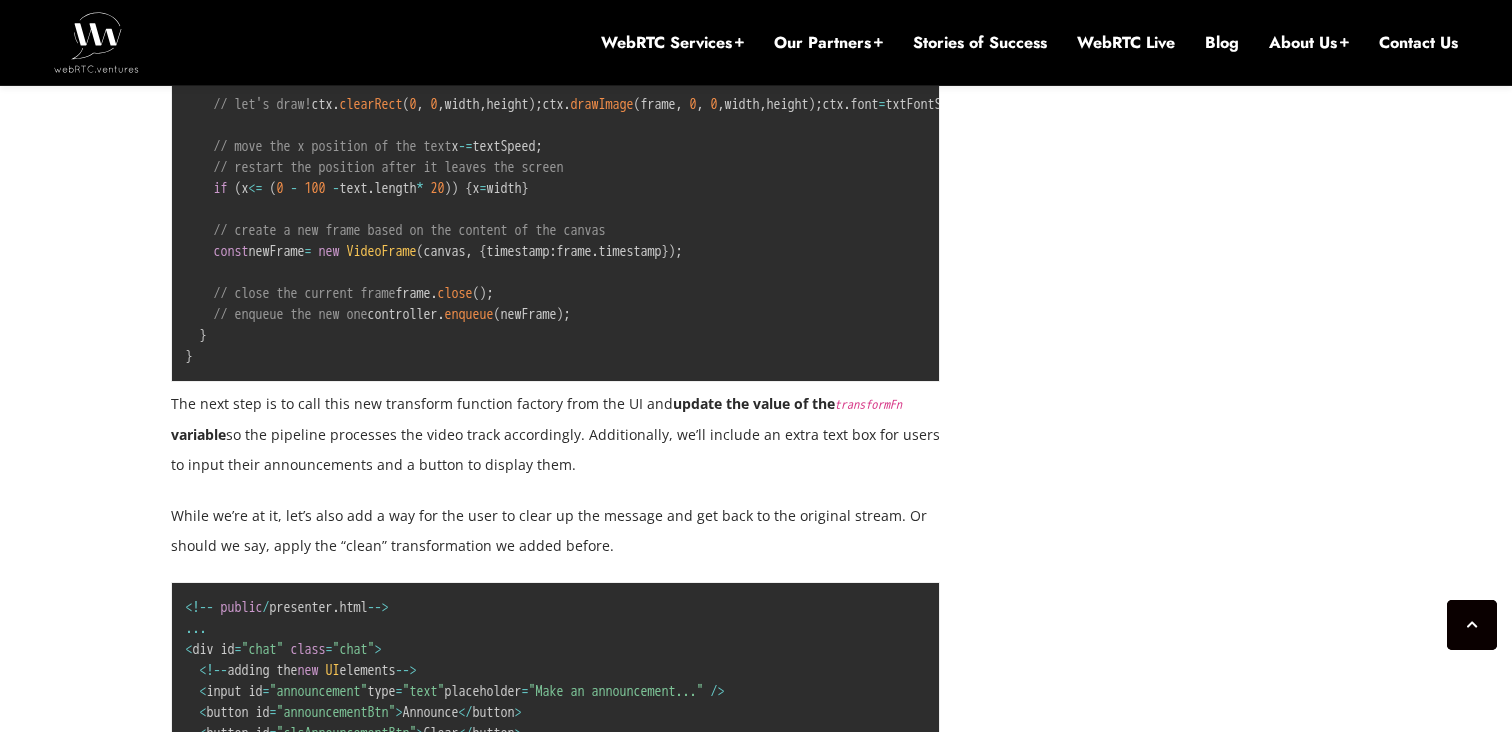 click on "// public/text-utils.js
...
// a customizable transform function factory for adding text
// let's add some default values
function   showText ( {
text ,
txtInitialX ,
txtColor  =   'white' ,
txtFontSize  =   '48px' ,
txtFont  =   'serif' ,
textSpeed  =   2 ,
bgColor  =   '#08b9a6' ,
bgPadding  =   10 ,
position  =   'top'
} )   {
// an ofscreencanvas for drawing video frame and text
const  canvas  =   new   OffscreenCanvas ( 1 ,   1 ) ;
const  ctx  =  canvas . getContext ( '2d' ) ;
// some values for text size and x position in the canvas
const  intTxtFontSize  =   parseInt ( txtFontSize ) ;
let  x  =  txtInitialX ;
// the transform function
return   function   transform ( frame ,  controller )   {
// set canvas size same as the video frame
const  width  =  frame . displayWidth ;
const  height  =  frame . displayHeight ;
canvas . width  =  width ;
canvas . height  =  height ;
const  bgHeight  = +" at bounding box center (1050, -74) 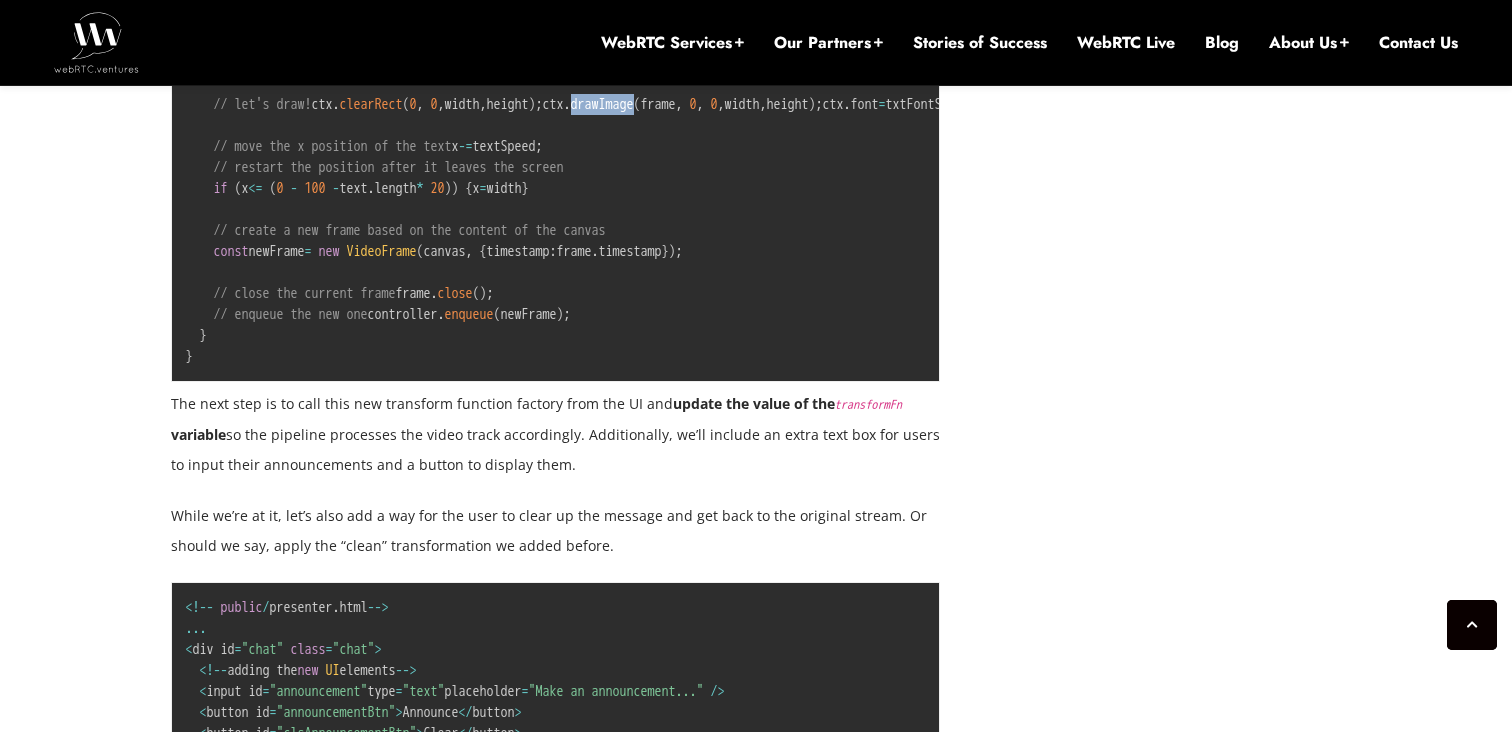 click on "drawImage" at bounding box center [602, 104] 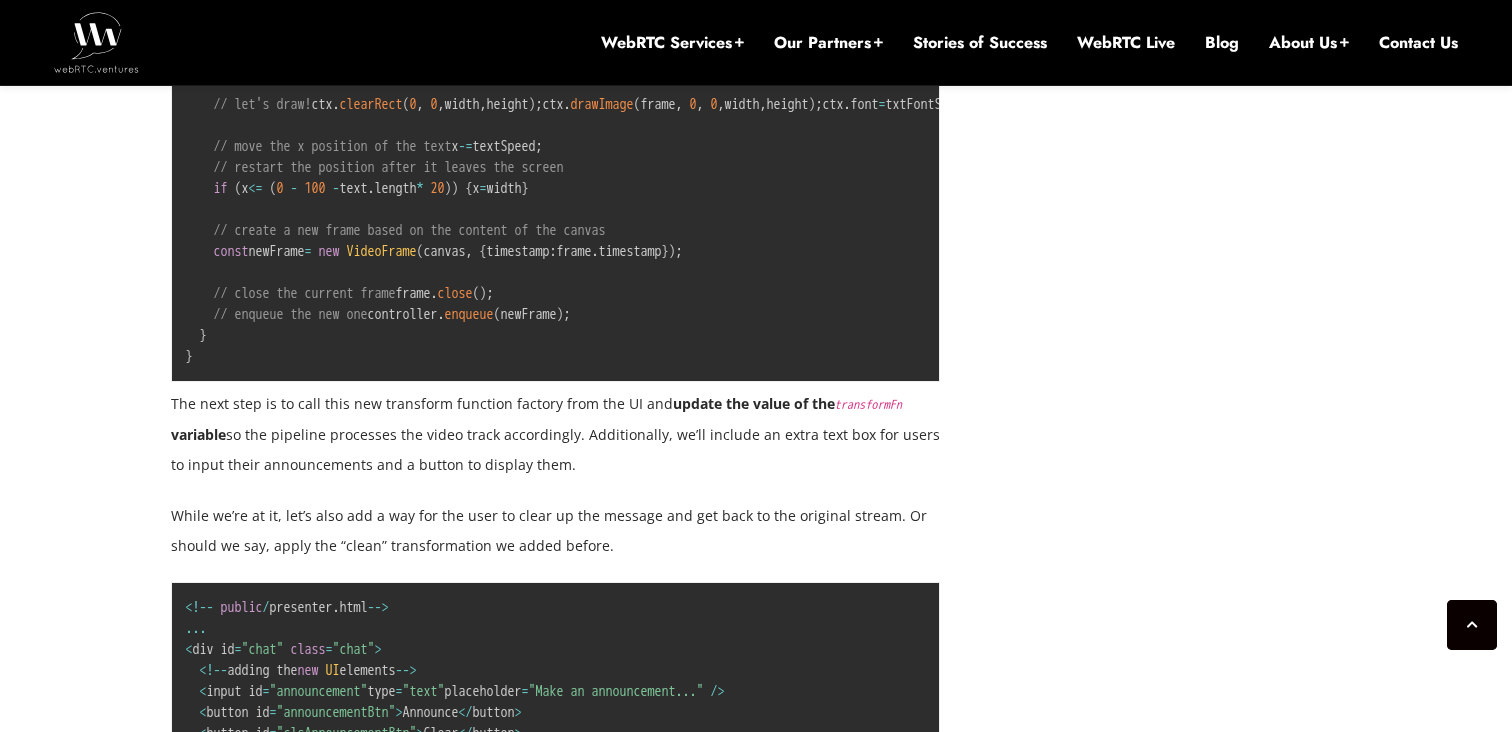 click on "// public/text-utils.js
...
// a customizable transform function factory for adding text
// let's add some default values
function   showText ( {
text ,
txtInitialX ,
txtColor  =   'white' ,
txtFontSize  =   '48px' ,
txtFont  =   'serif' ,
textSpeed  =   2 ,
bgColor  =   '#08b9a6' ,
bgPadding  =   10 ,
position  =   'top'
} )   {
// an ofscreencanvas for drawing video frame and text
const  canvas  =   new   OffscreenCanvas ( 1 ,   1 ) ;
const  ctx  =  canvas . getContext ( '2d' ) ;
// some values for text size and x position in the canvas
const  intTxtFontSize  =   parseInt ( txtFontSize ) ;
let  x  =  txtInitialX ;
// the transform function
return   function   transform ( frame ,  controller )   {
// set canvas size same as the video frame
const  width  =  frame . displayWidth ;
const  height  =  frame . displayHeight ;
canvas . width  =  width ;
canvas . height  =  height ;
const  bgHeight  = +" at bounding box center (1050, -74) 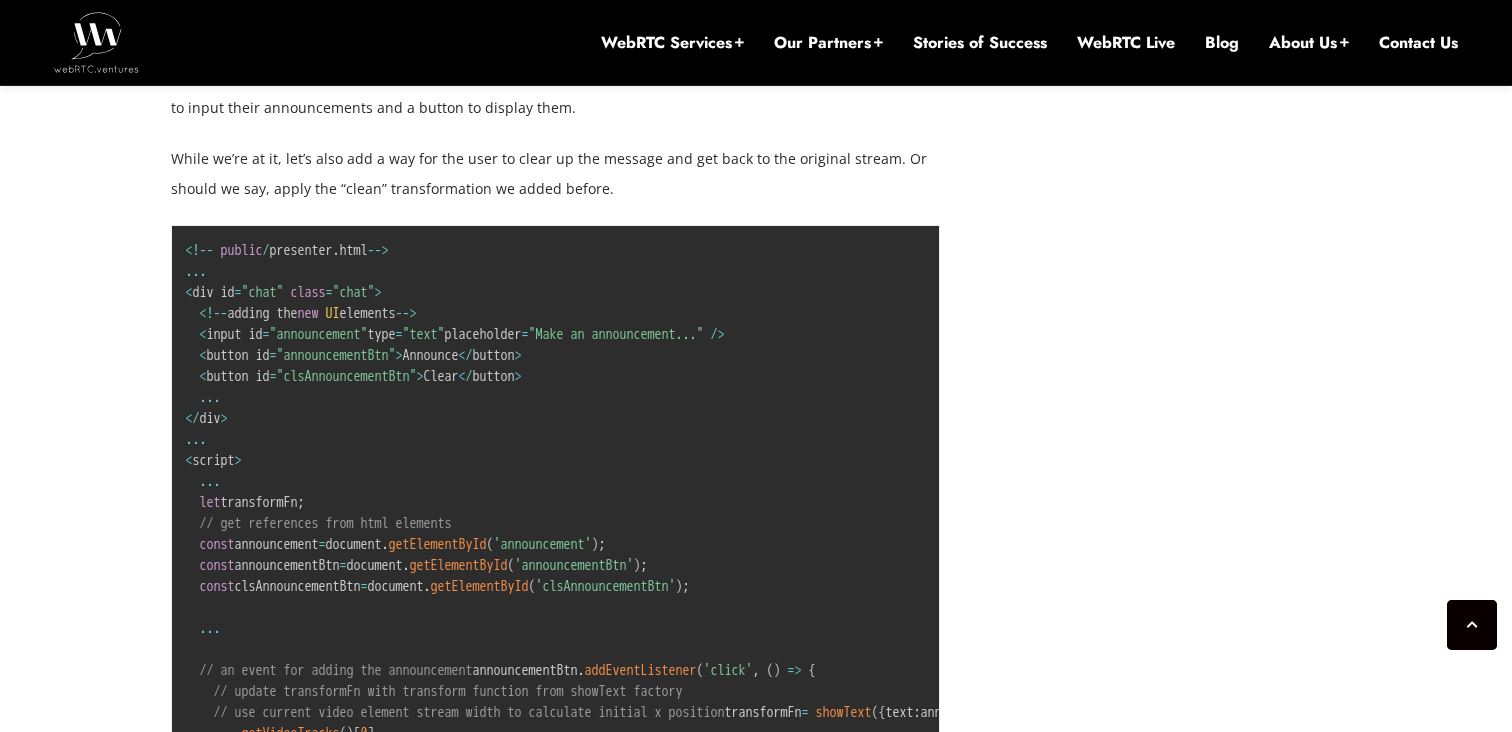 scroll, scrollTop: 6678, scrollLeft: 0, axis: vertical 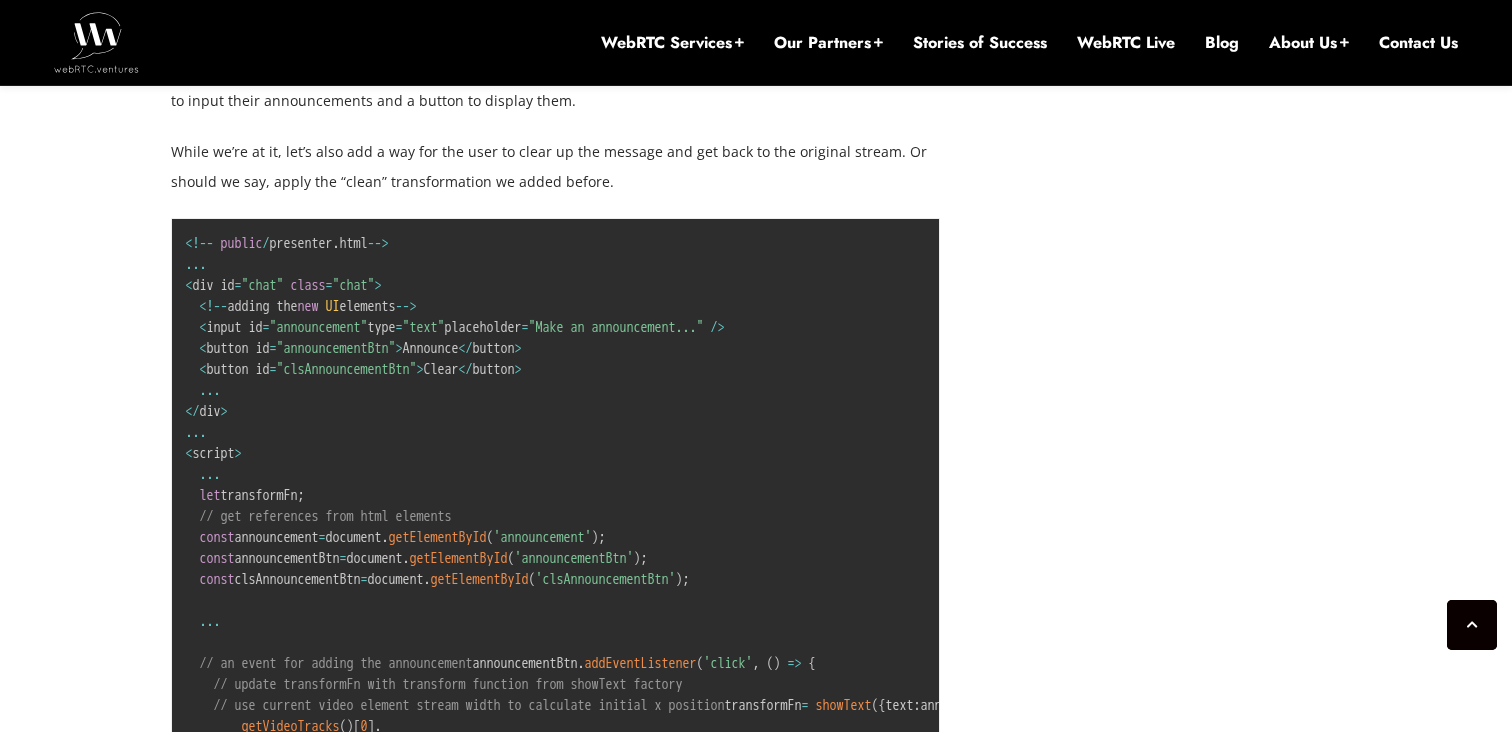click on "// public/text-utils.js
...
// a customizable transform function factory for adding text
// let's add some default values
function   showText ( {
text ,
txtInitialX ,
txtColor  =   'white' ,
txtFontSize  =   '48px' ,
txtFont  =   'serif' ,
textSpeed  =   2 ,
bgColor  =   '#08b9a6' ,
bgPadding  =   10 ,
position  =   'top'
} )   {
// an ofscreencanvas for drawing video frame and text
const  canvas  =   new   OffscreenCanvas ( 1 ,   1 ) ;
const  ctx  =  canvas . getContext ( '2d' ) ;
// some values for text size and x position in the canvas
const  intTxtFontSize  =   parseInt ( txtFontSize ) ;
let  x  =  txtInitialX ;
// the transform function
return   function   transform ( frame ,  controller )   {
// set canvas size same as the video frame
const  width  =  frame . displayWidth ;
const  height  =  frame . displayHeight ;
canvas . width  =  width ;
canvas . height  =  height ;
const  bgHeight  = +" at bounding box center [1050, -438] 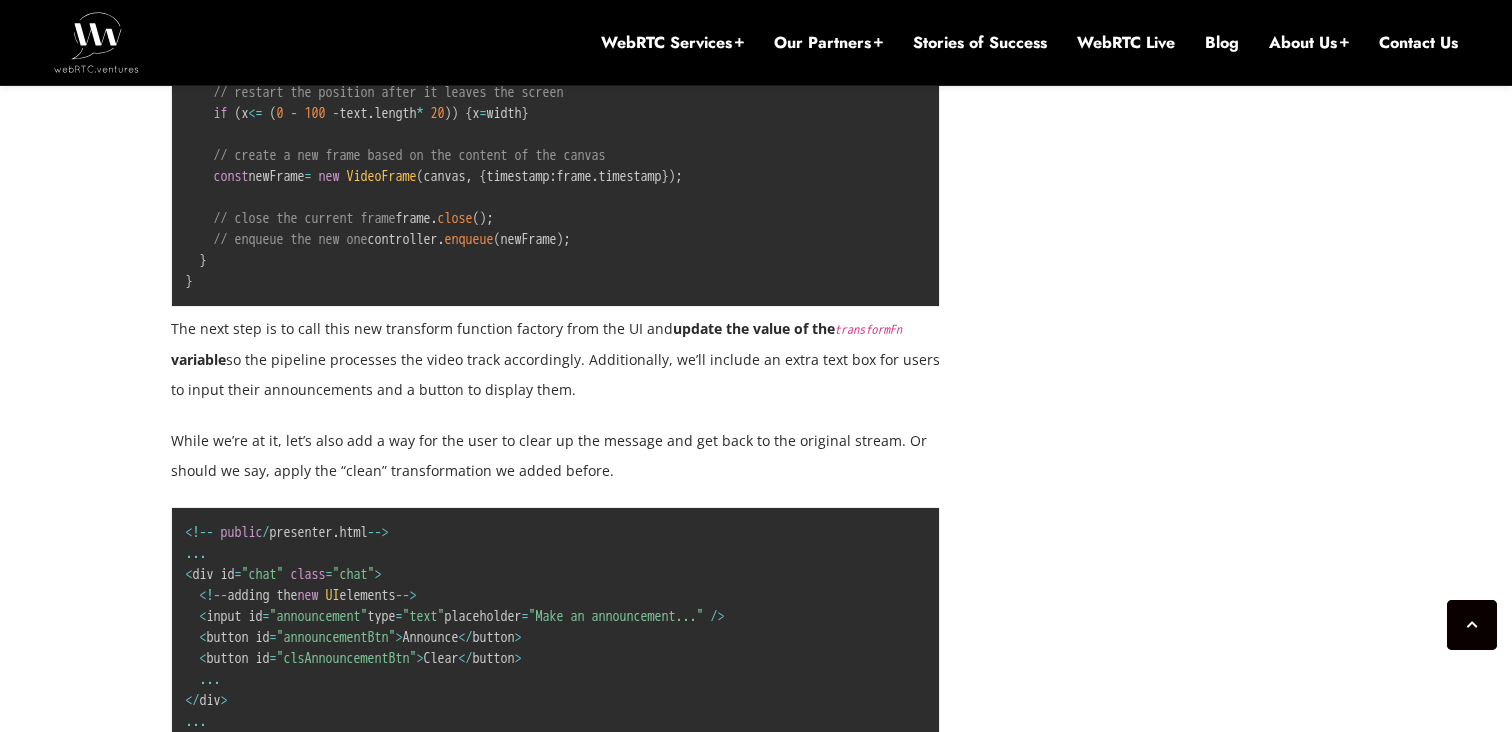 scroll, scrollTop: 6403, scrollLeft: 0, axis: vertical 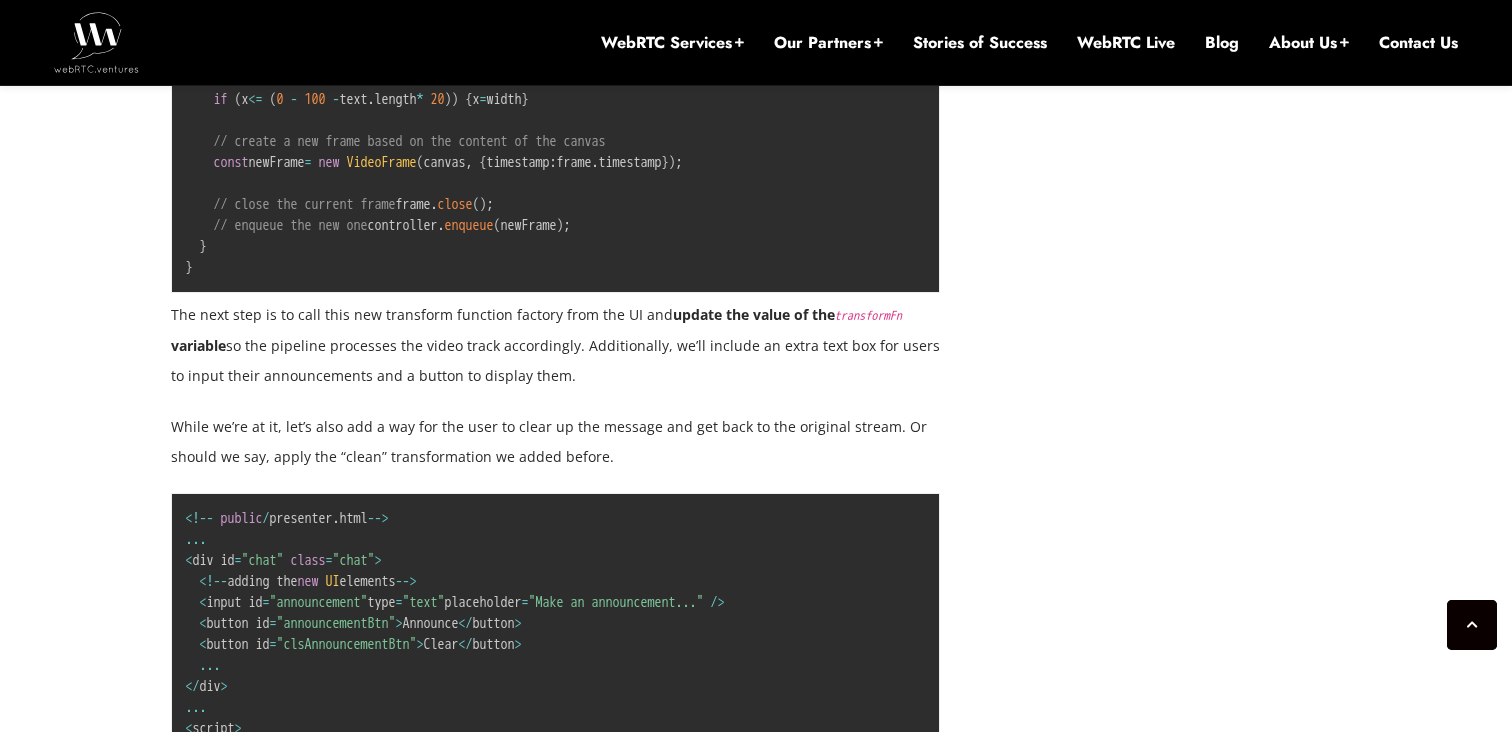 click on "// public/text-utils.js
...
// a customizable transform function factory for adding text
// let's add some default values
function   showText ( {
text ,
txtInitialX ,
txtColor  =   'white' ,
txtFontSize  =   '48px' ,
txtFont  =   'serif' ,
textSpeed  =   2 ,
bgColor  =   '#08b9a6' ,
bgPadding  =   10 ,
position  =   'top'
} )   {
// an ofscreencanvas for drawing video frame and text
const  canvas  =   new   OffscreenCanvas ( 1 ,   1 ) ;
const  ctx  =  canvas . getContext ( '2d' ) ;
// some values for text size and x position in the canvas
const  intTxtFontSize  =   parseInt ( txtFontSize ) ;
let  x  =  txtInitialX ;
// the transform function
return   function   transform ( frame ,  controller )   {
// set canvas size same as the video frame
const  width  =  frame . displayWidth ;
const  height  =  frame . displayHeight ;
canvas . width  =  width ;
canvas . height  =  height ;
const  bgHeight  = +" at bounding box center (1050, -163) 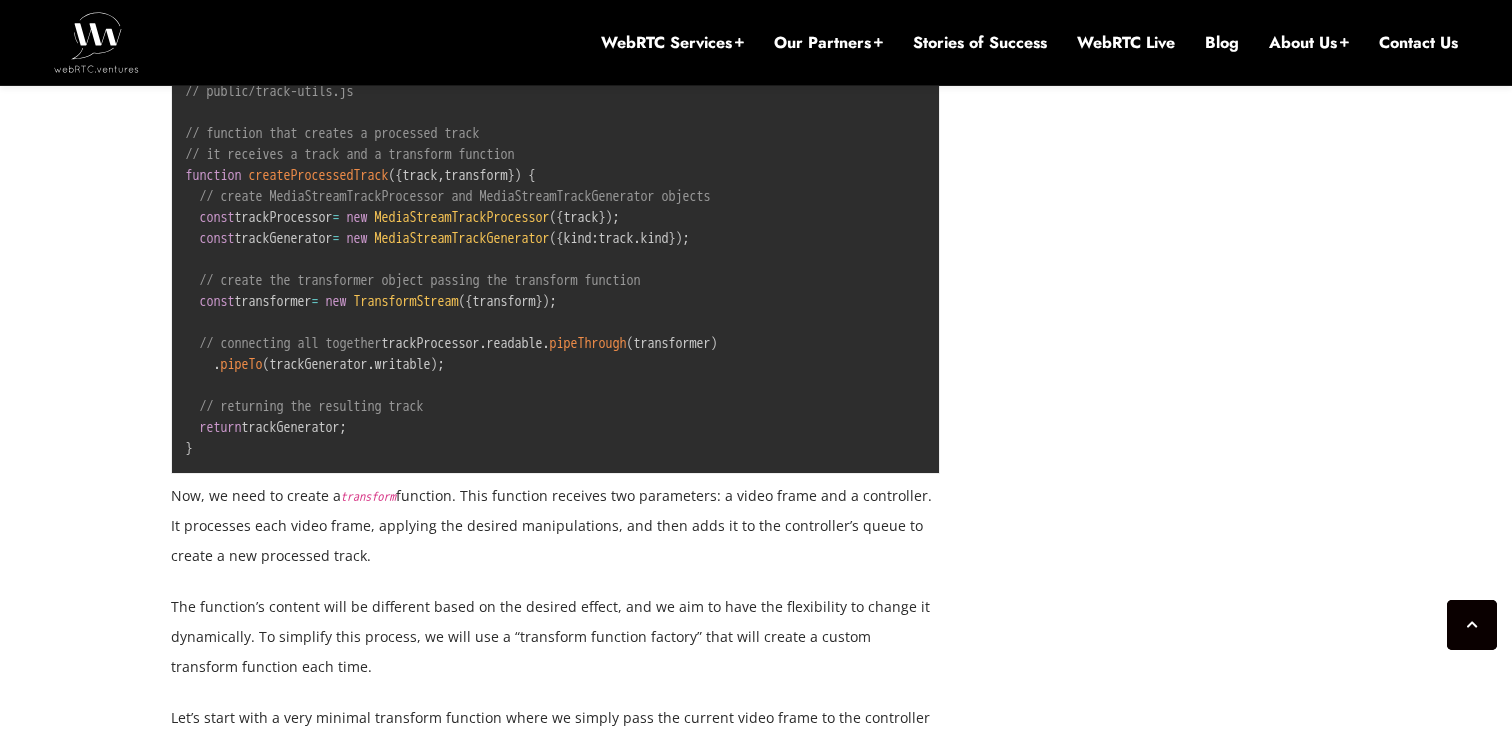 scroll, scrollTop: 3651, scrollLeft: 0, axis: vertical 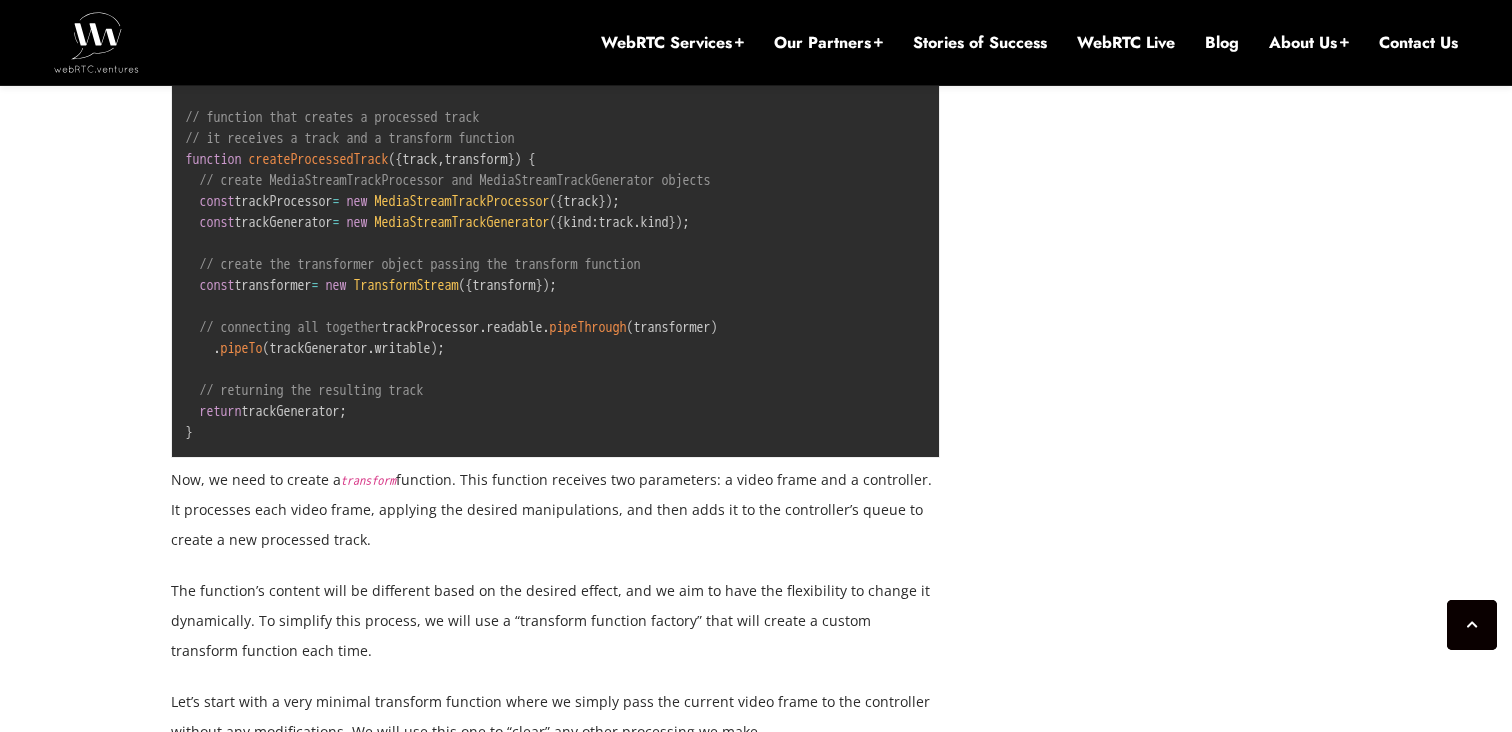 click on "MediaStreamTrackProcessor" at bounding box center [462, 201] 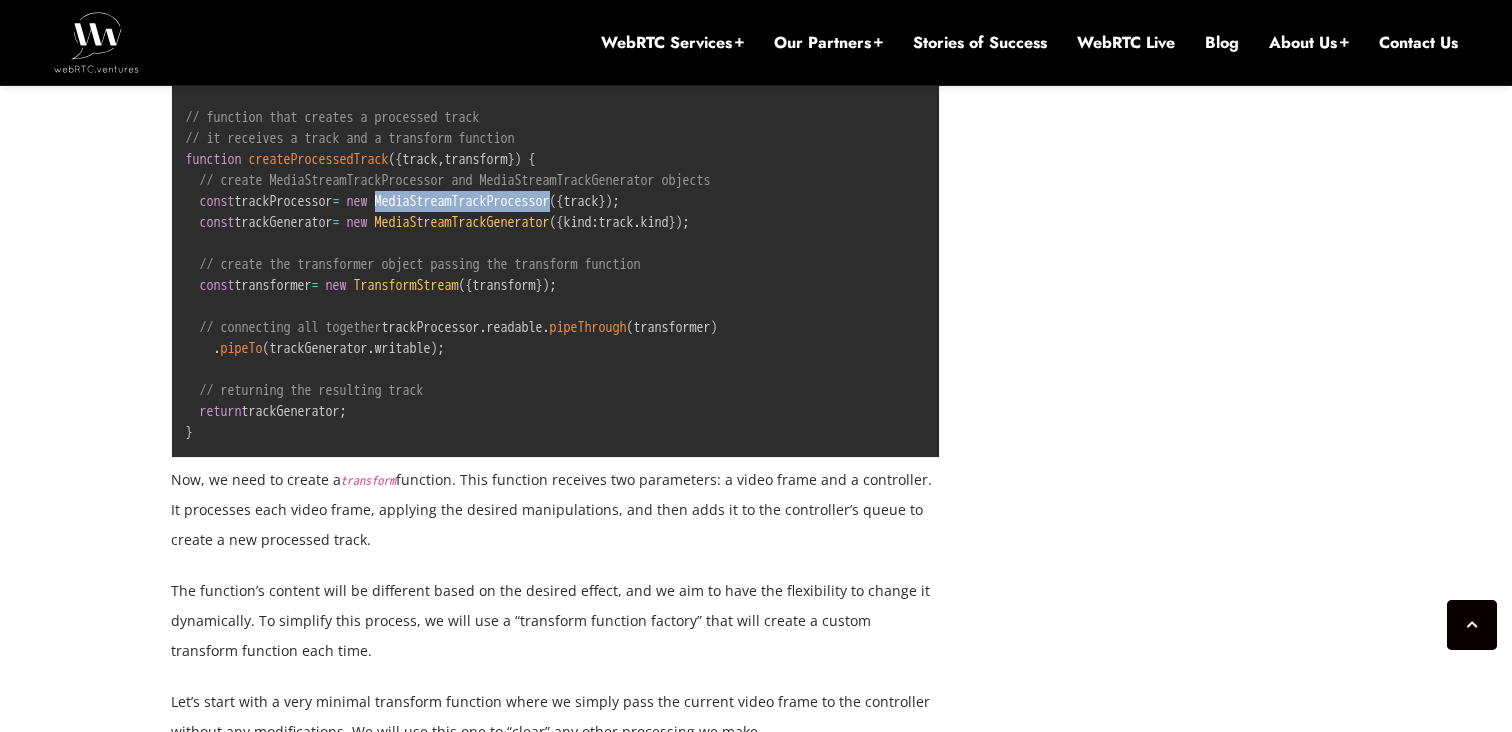 click on "MediaStreamTrackProcessor" at bounding box center (462, 201) 